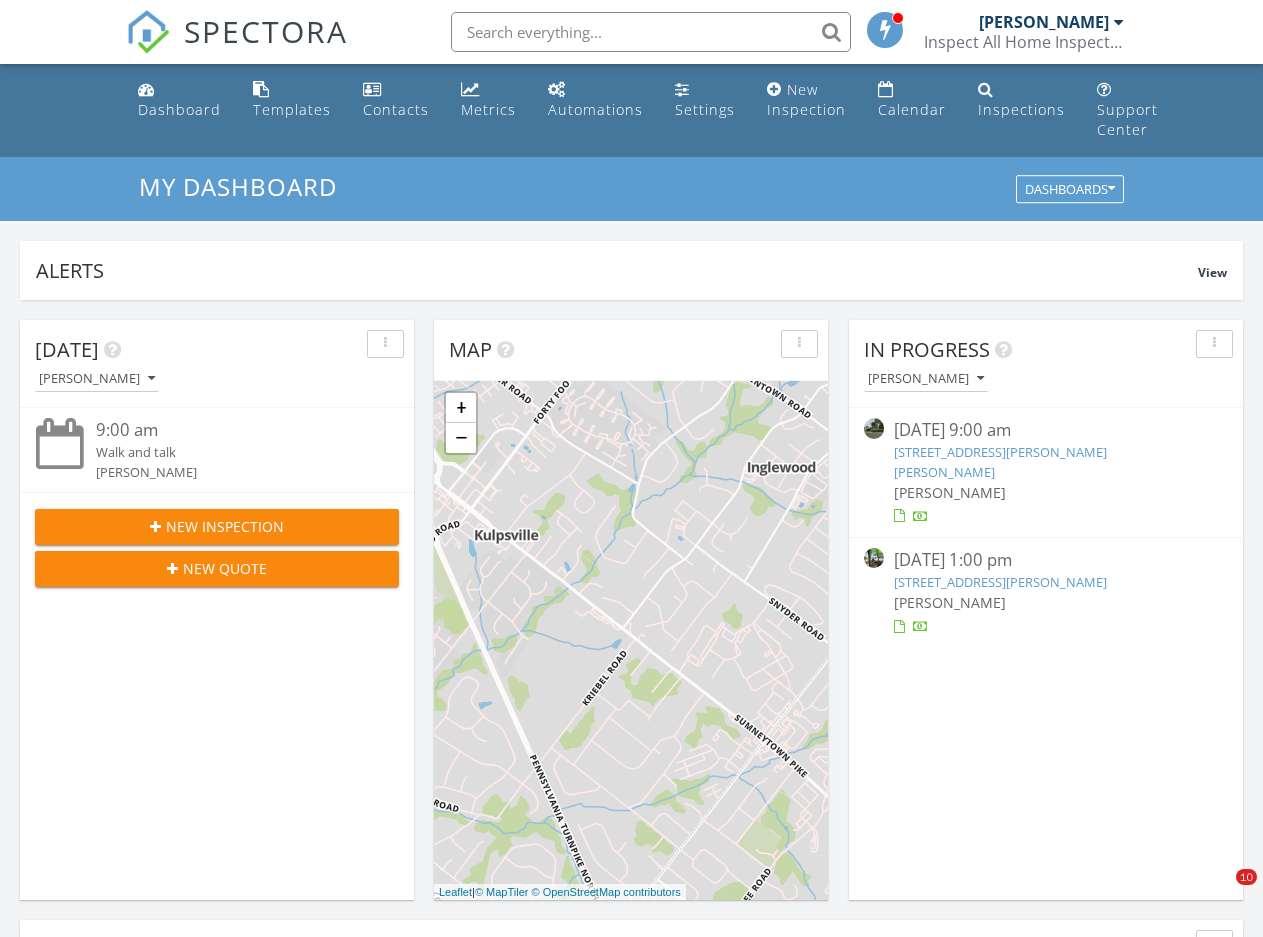scroll, scrollTop: 0, scrollLeft: 0, axis: both 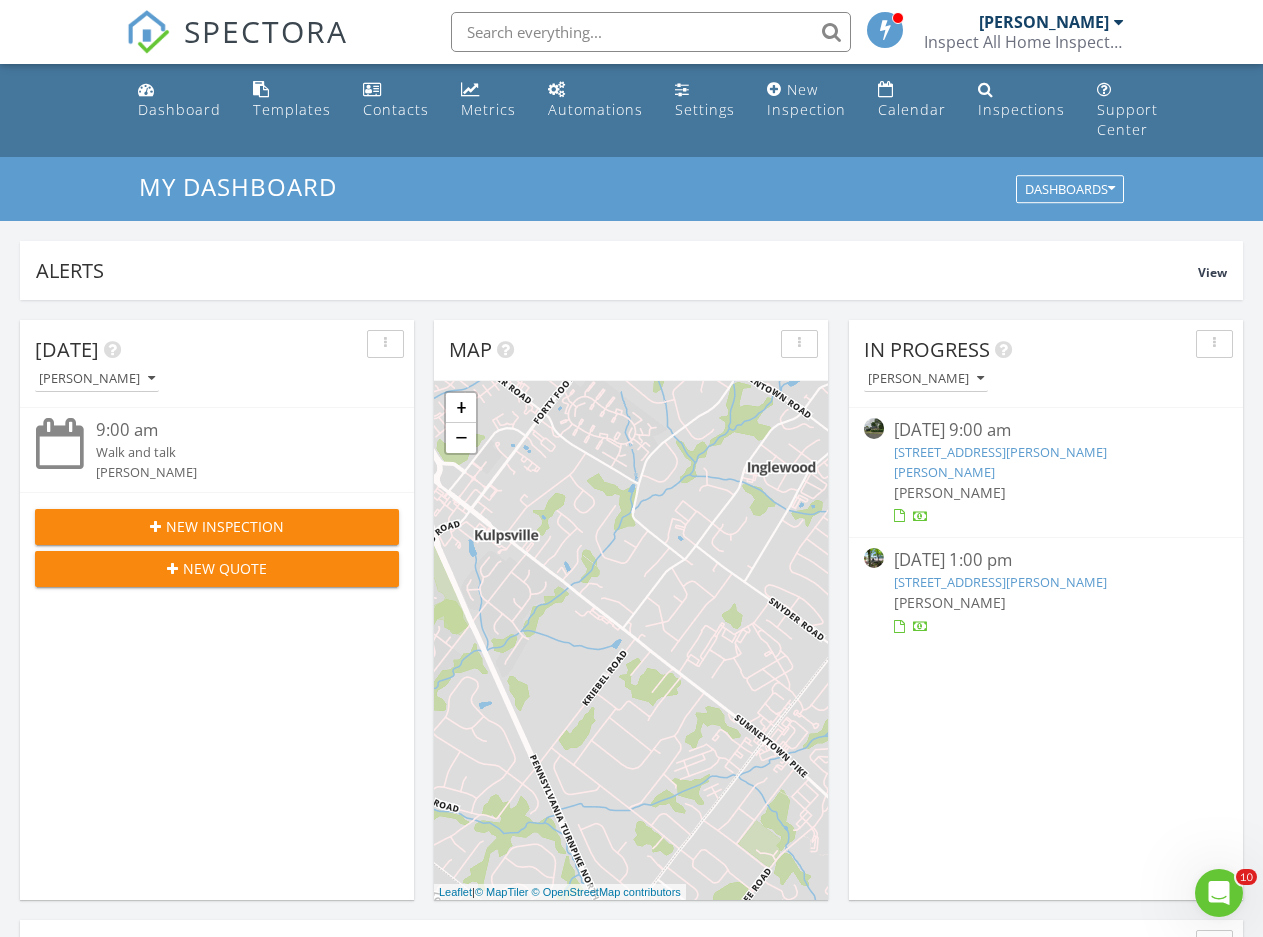 click on "2301 Patton Rd, Roslyn, PA 19001" at bounding box center (1000, 461) 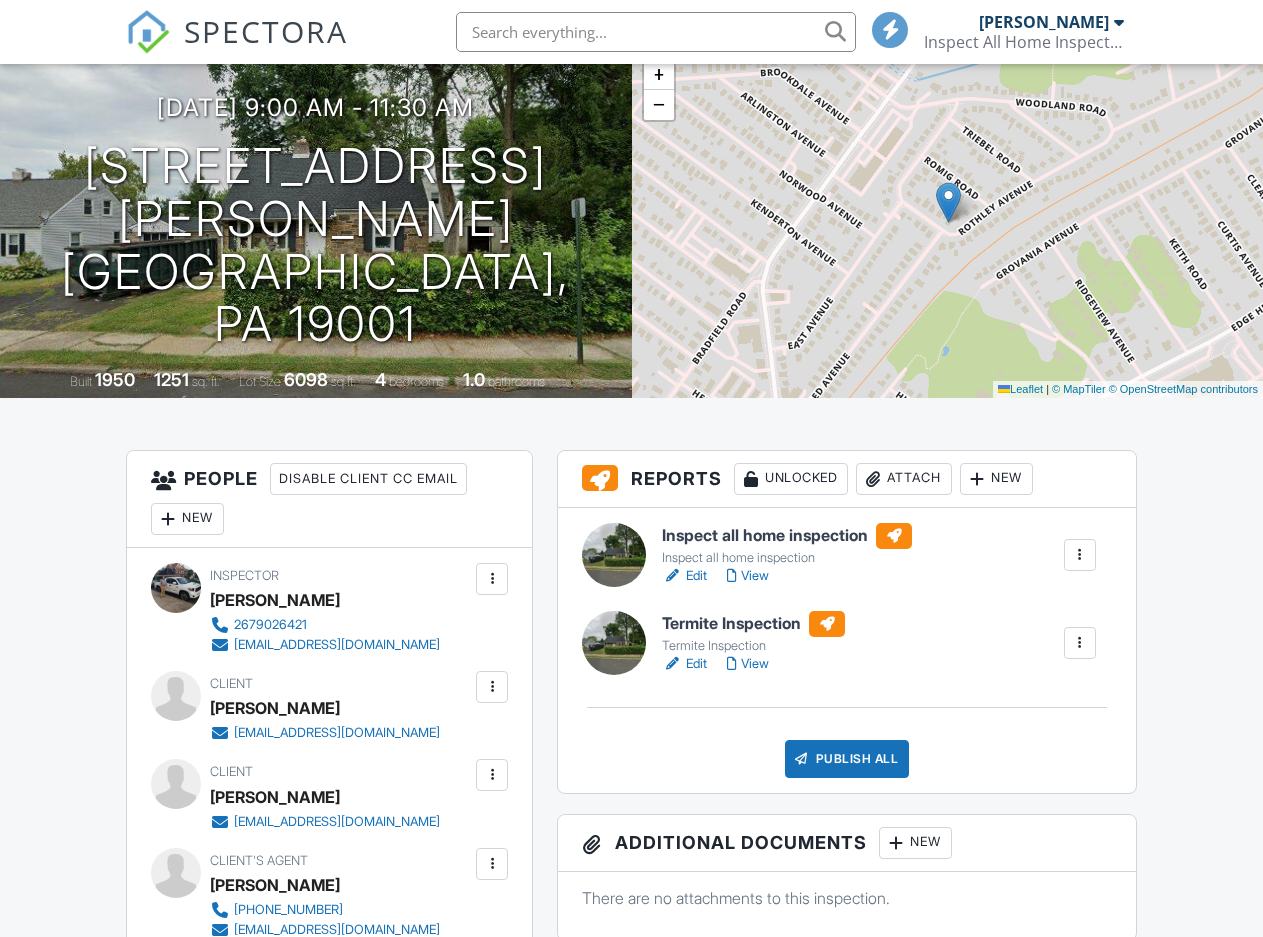 scroll, scrollTop: 223, scrollLeft: 0, axis: vertical 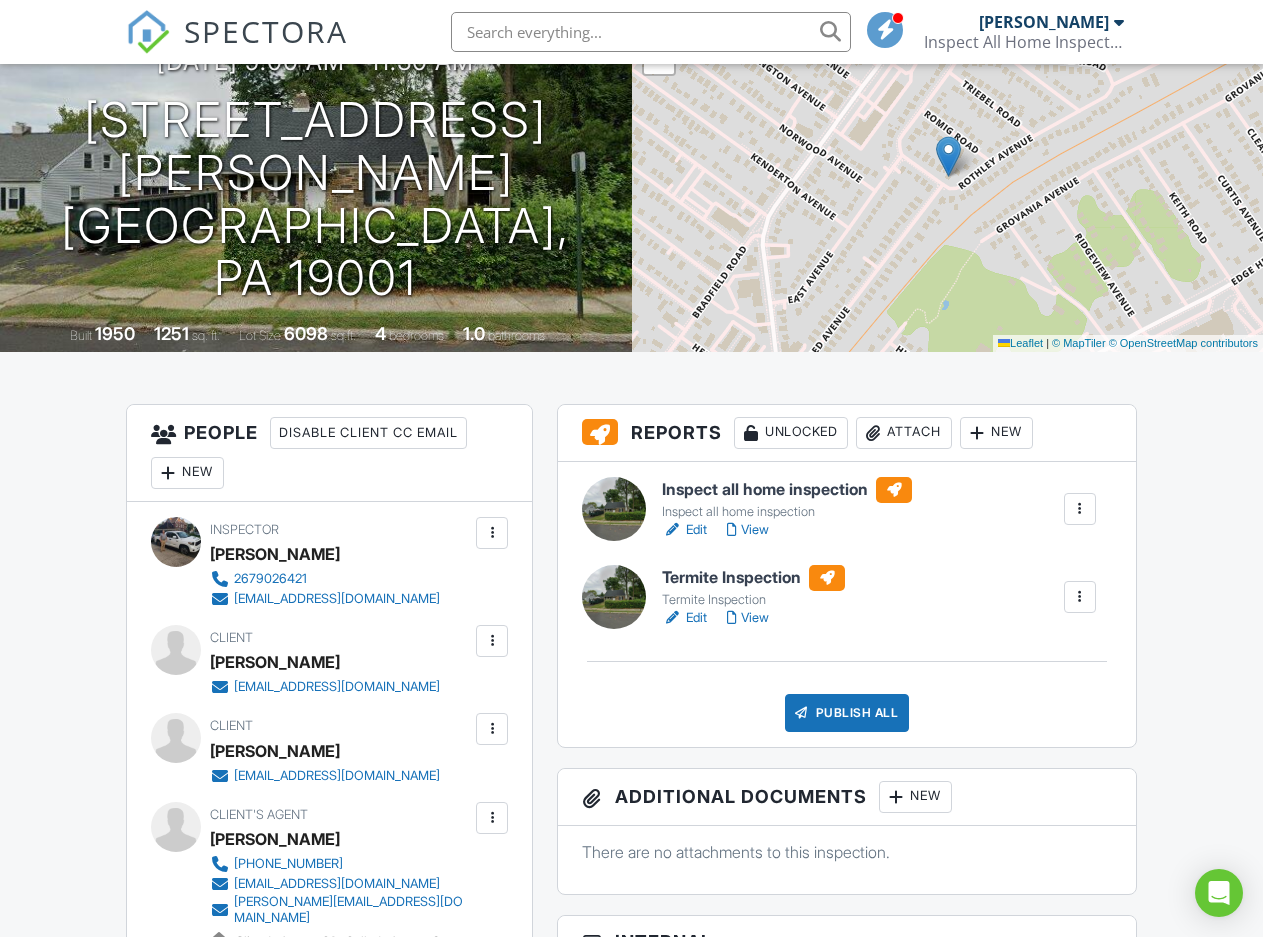 click on "Edit" at bounding box center [684, 618] 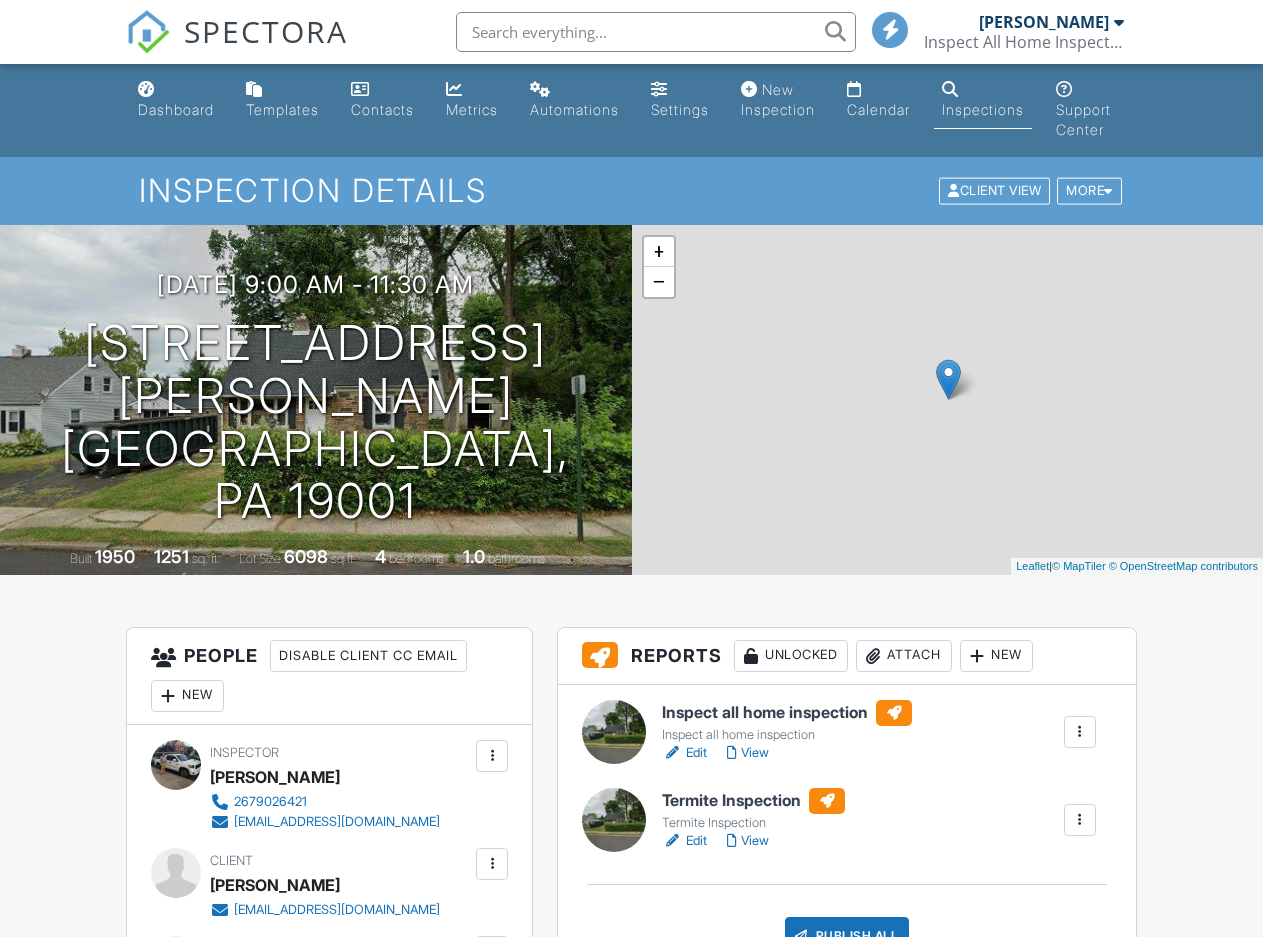 scroll, scrollTop: 0, scrollLeft: 0, axis: both 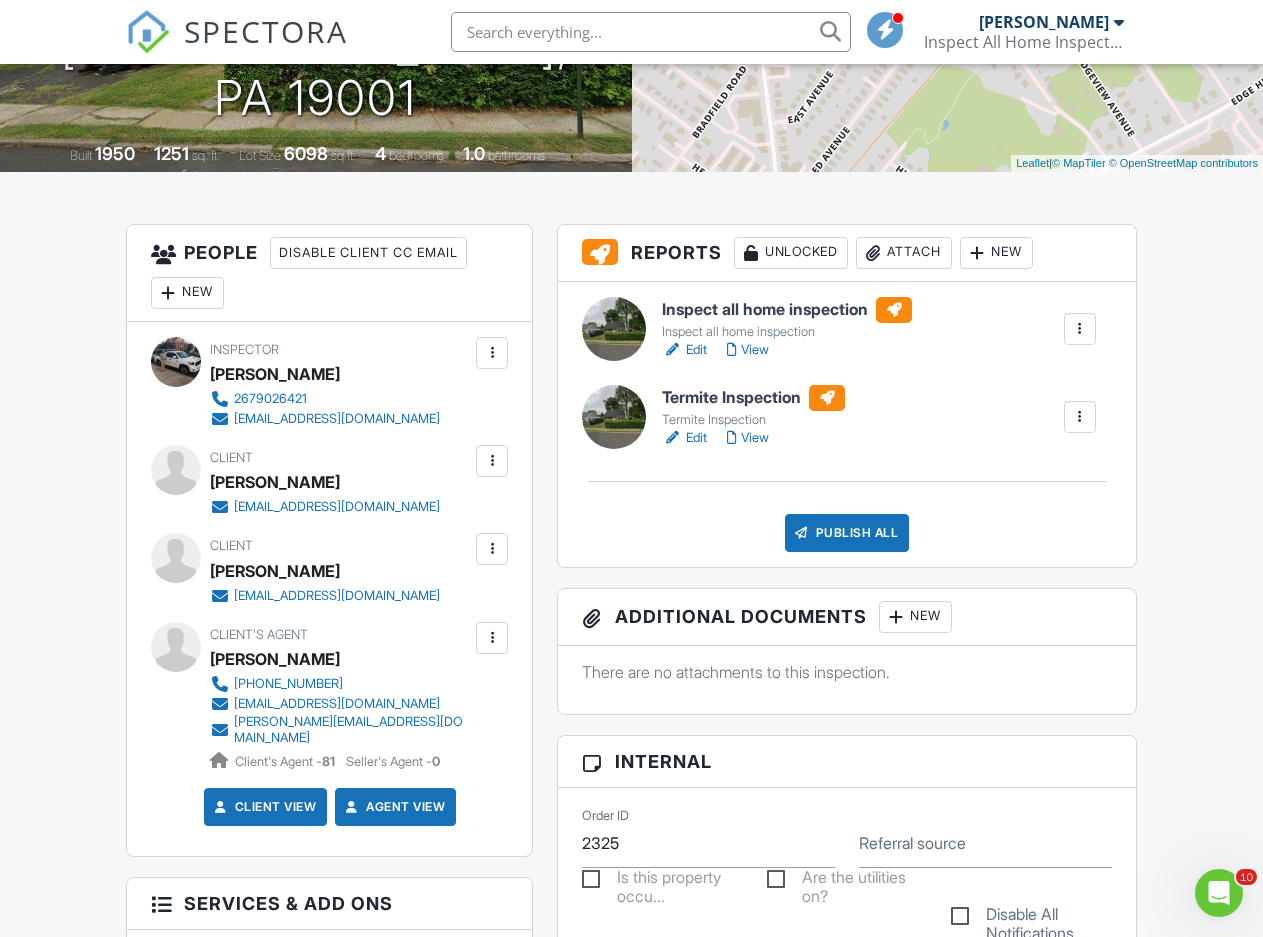 click on "Edit" at bounding box center (684, 350) 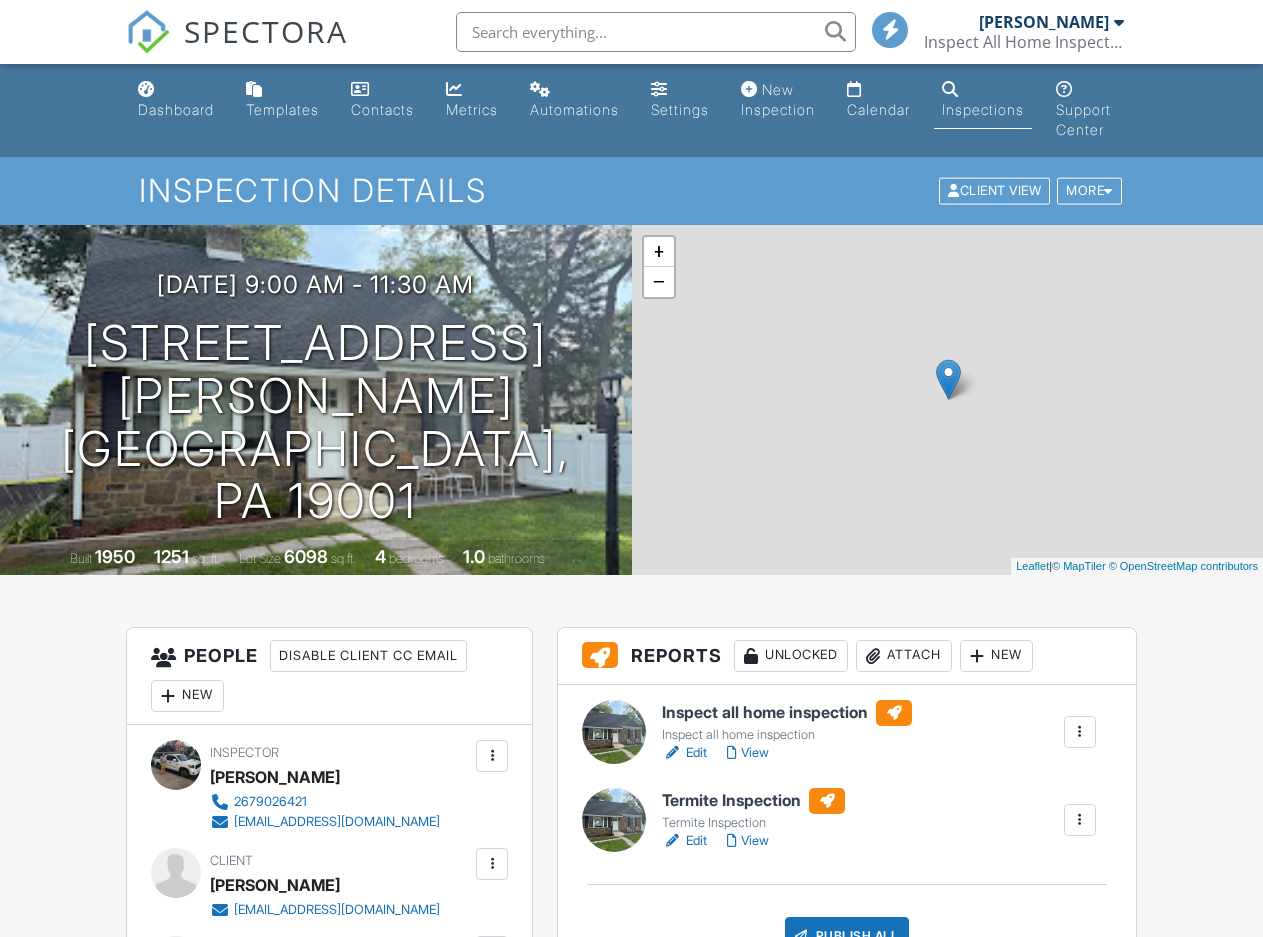 scroll, scrollTop: 0, scrollLeft: 0, axis: both 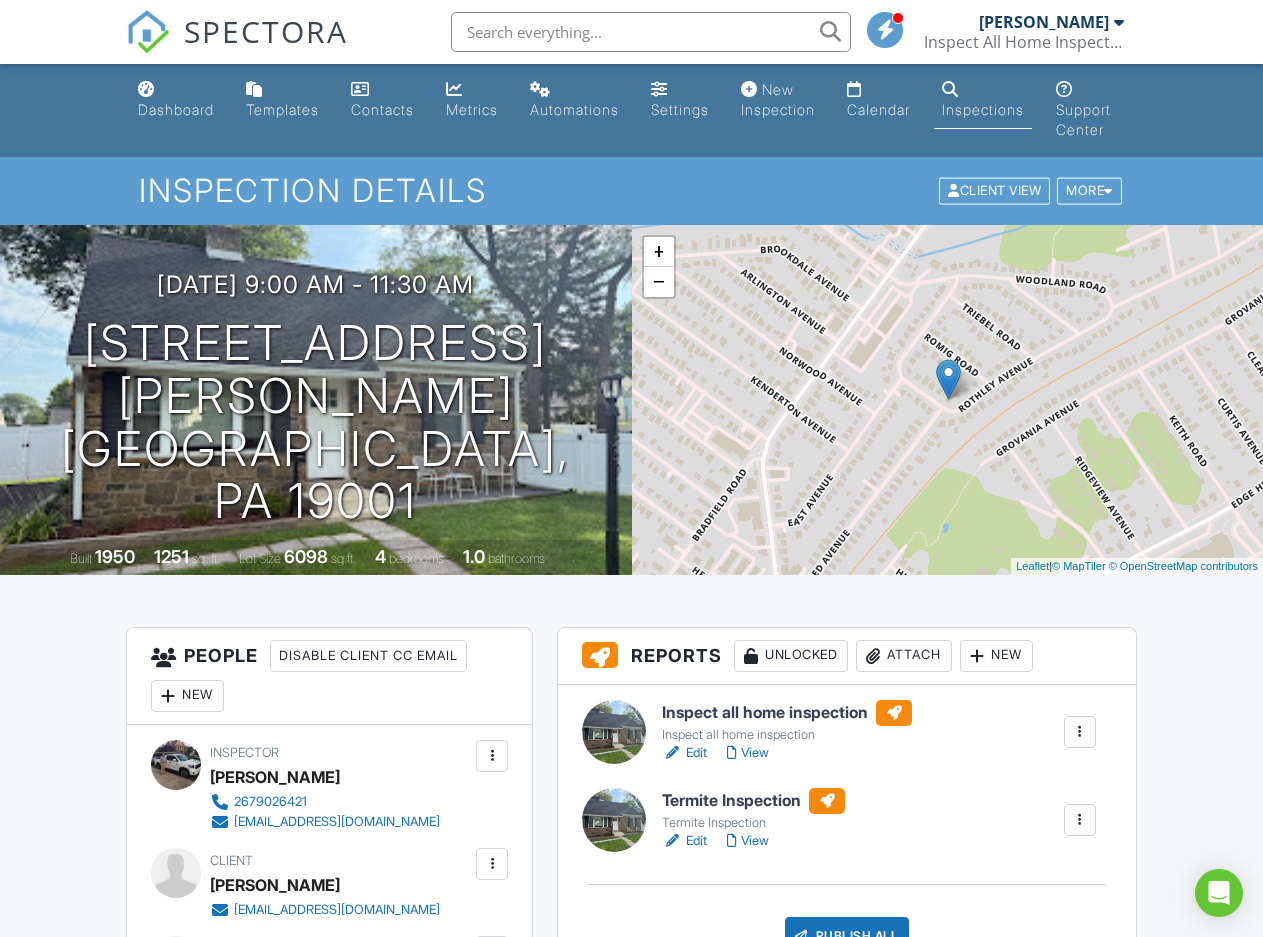 click on "View" at bounding box center [748, 753] 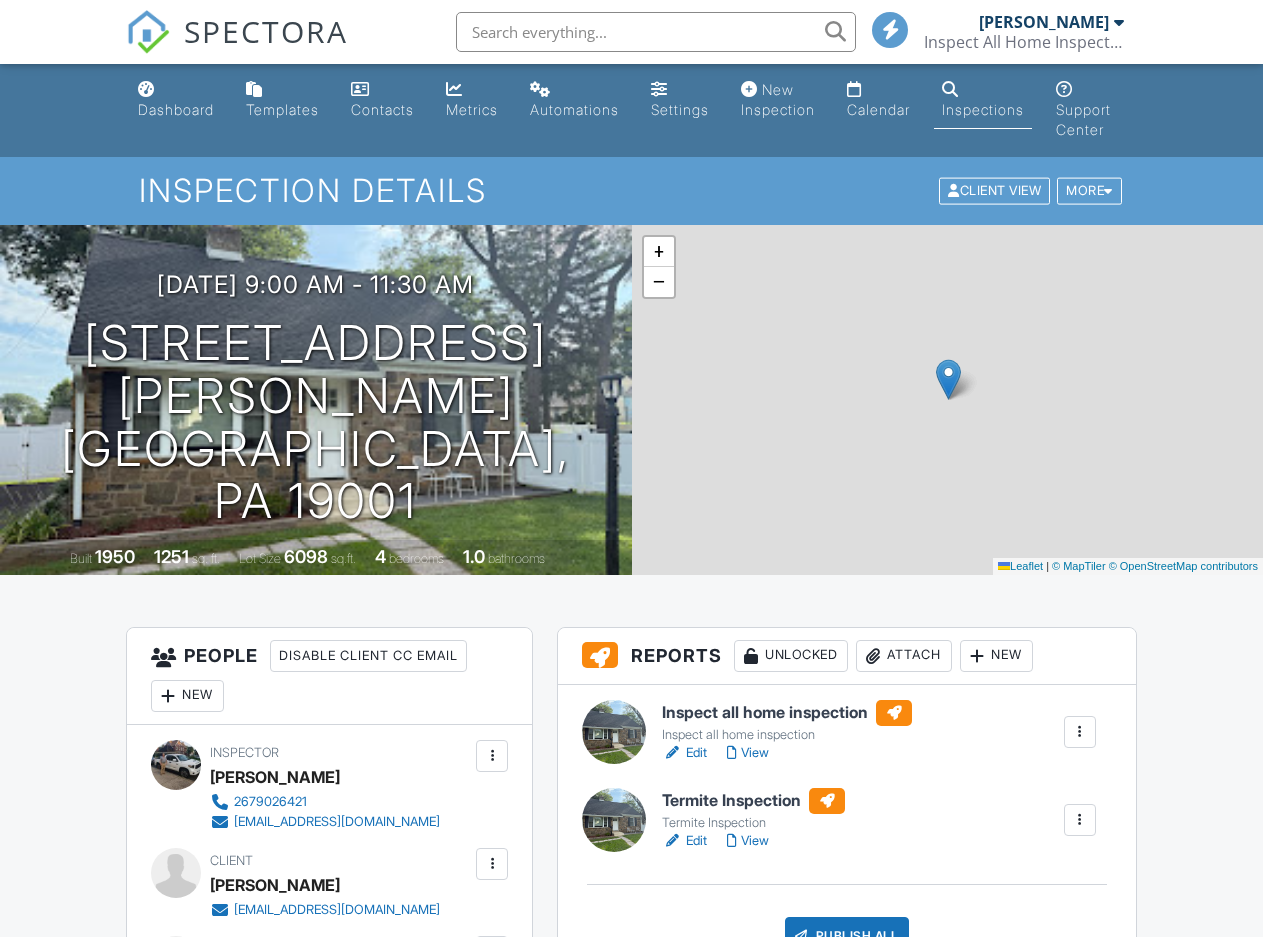 scroll, scrollTop: 223, scrollLeft: 0, axis: vertical 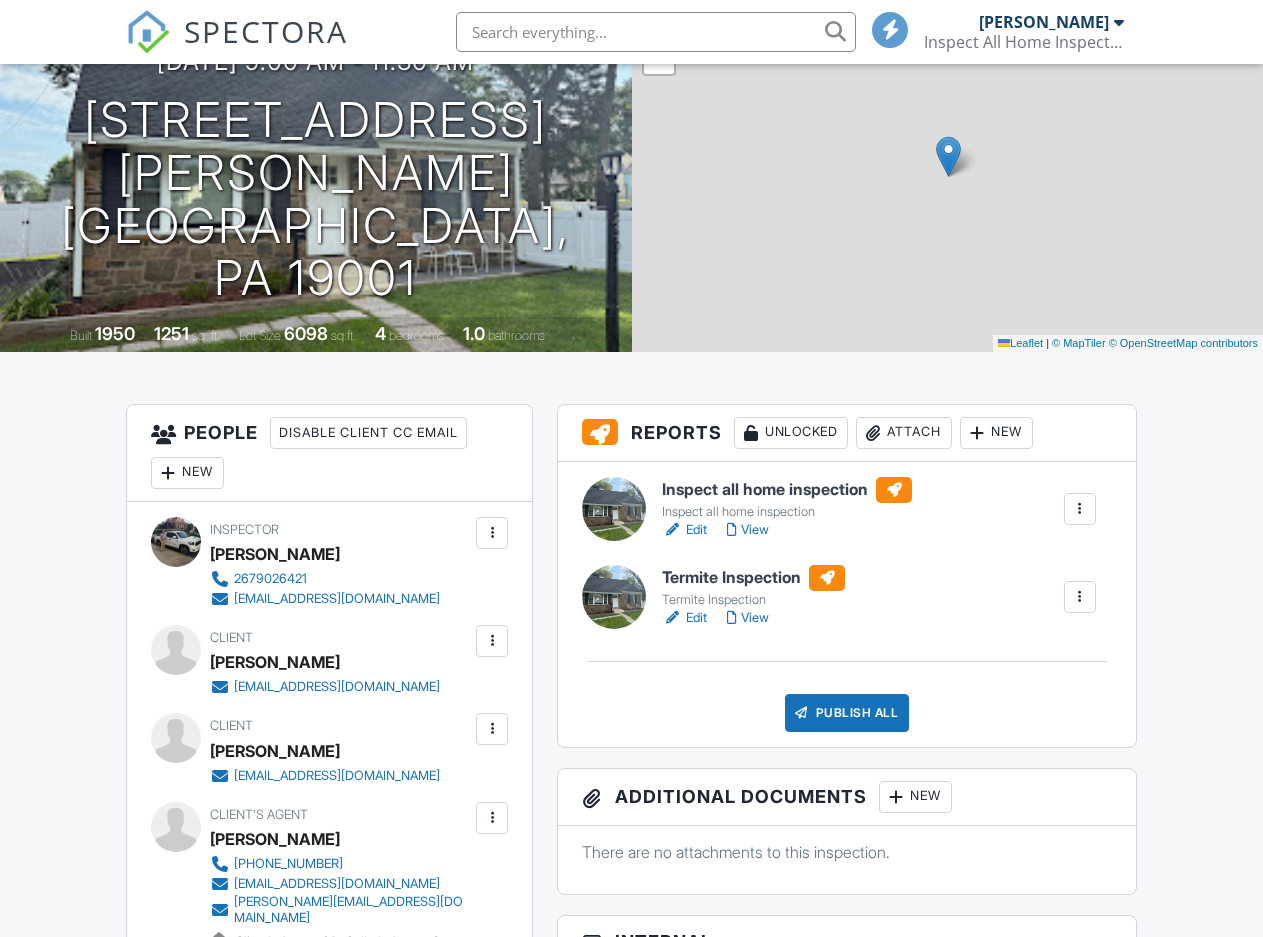 click on "Publish All" at bounding box center [847, 713] 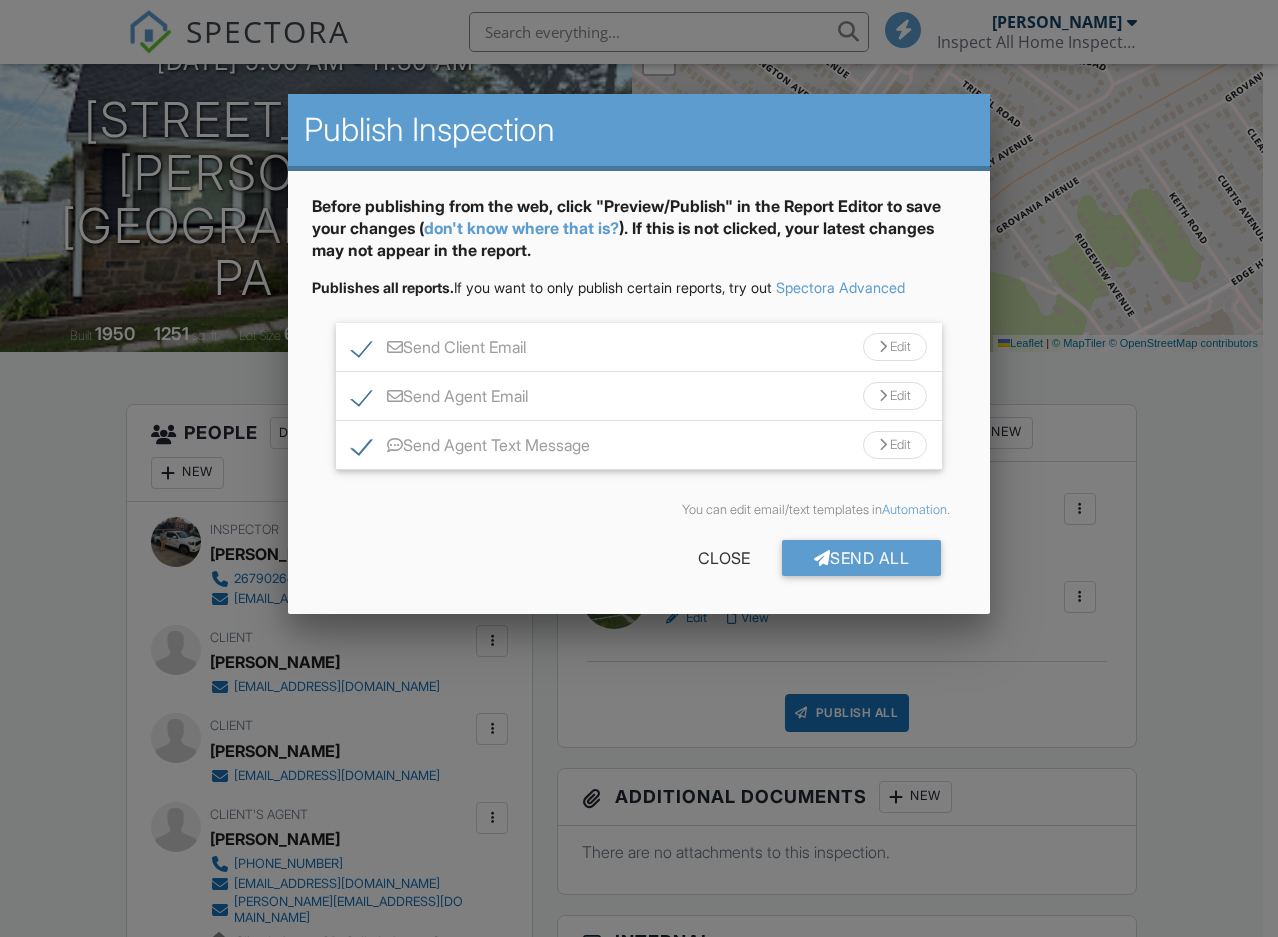 click on "Send Agent Text Message" at bounding box center [471, 448] 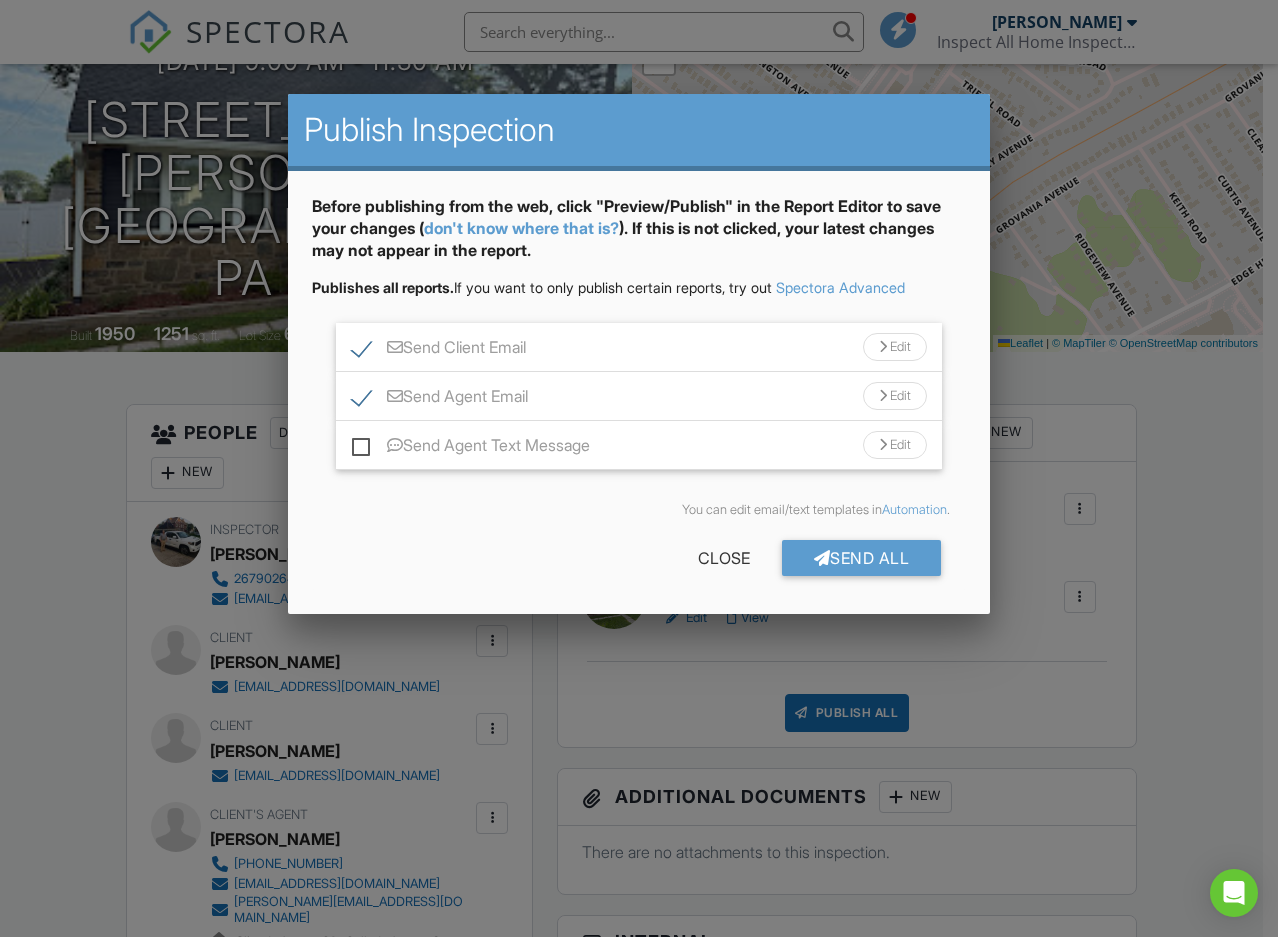 click on "Send All" at bounding box center (862, 558) 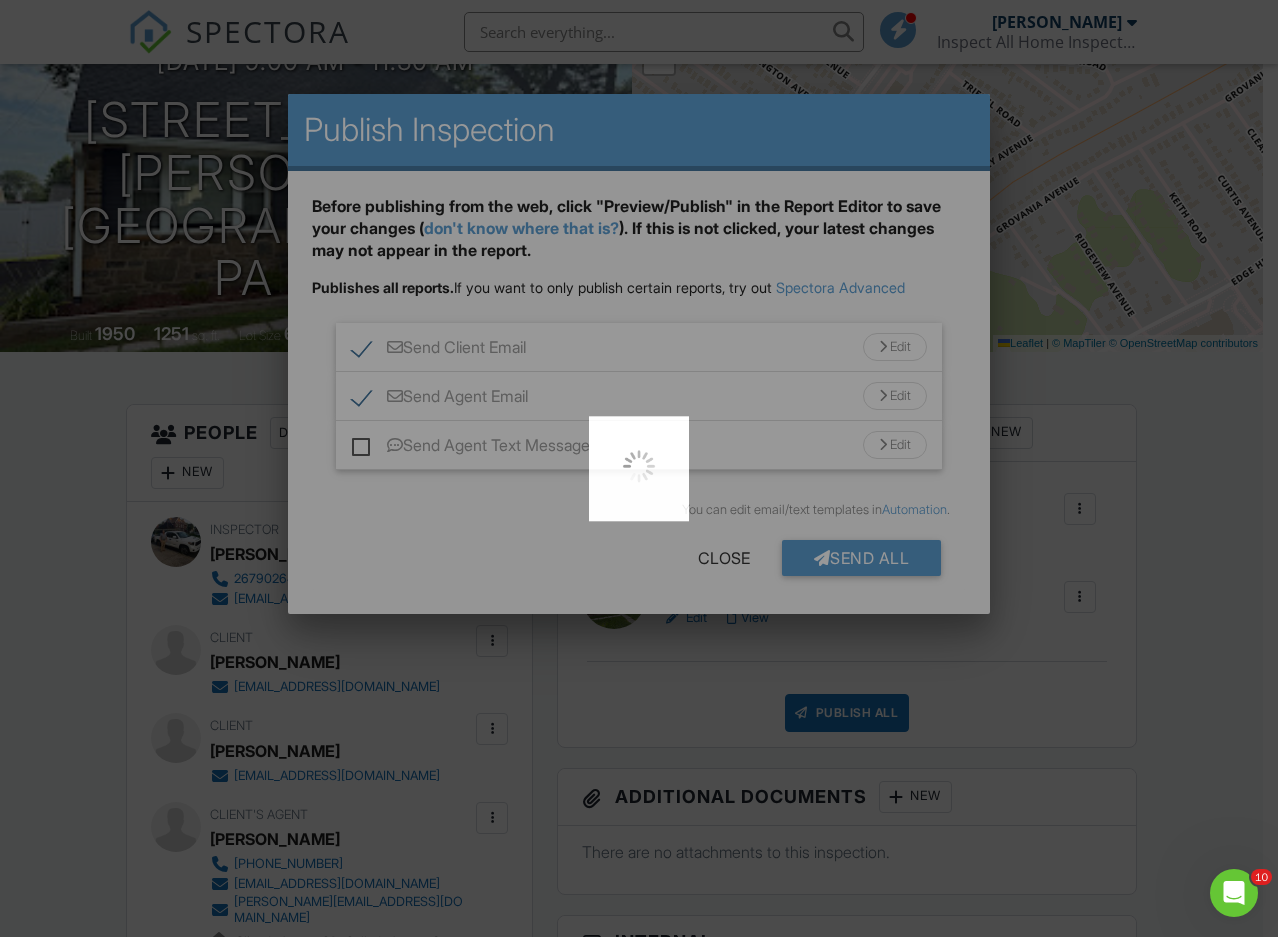 scroll, scrollTop: 0, scrollLeft: 0, axis: both 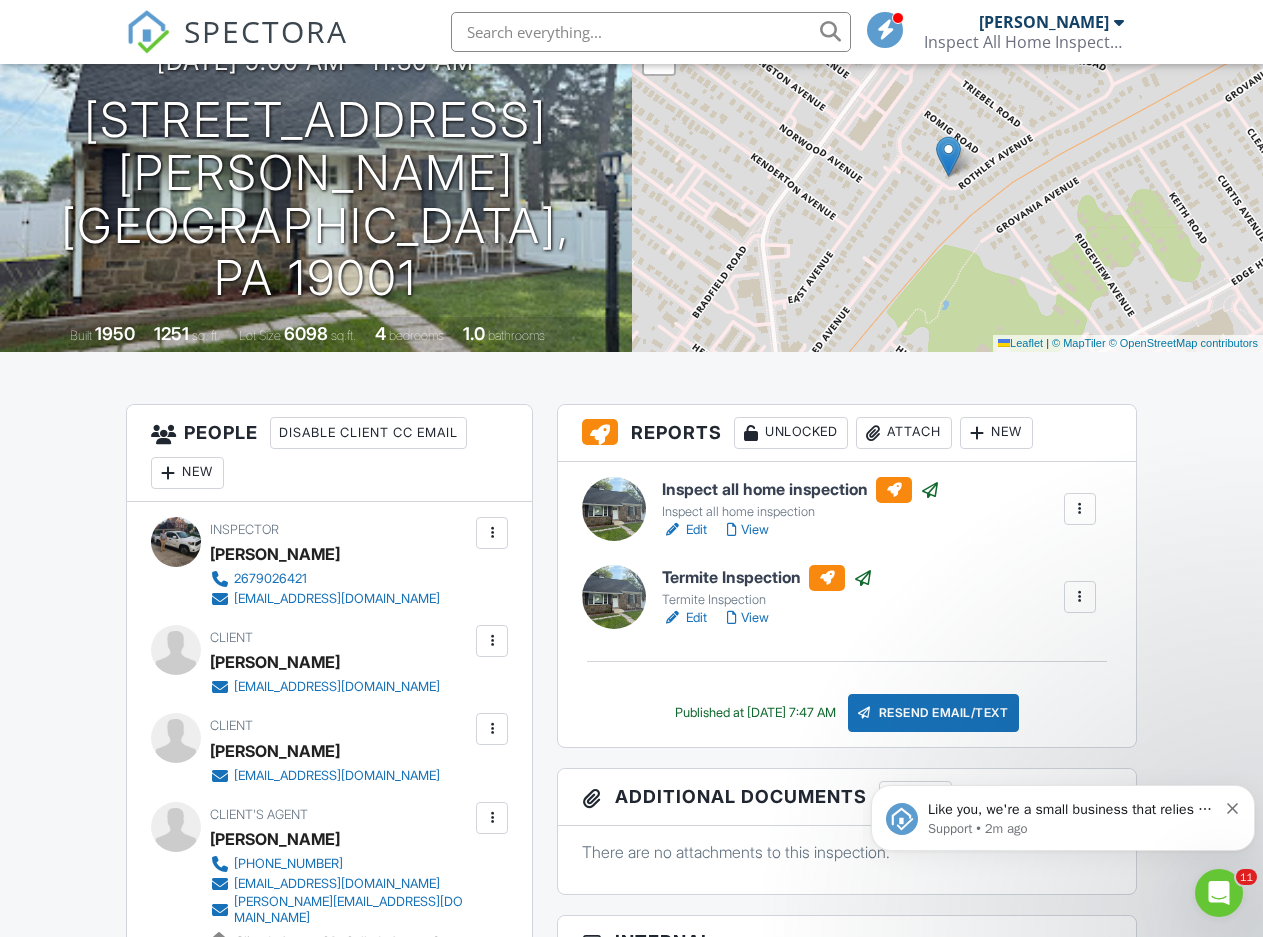 click on "Like you, we're a small business that relies on reviews to grow.  If you have a few minutes, we'd love it if you can leave us a review on Capterra:      If not, no problem - we'll ask you again later. Support • 2m ago" at bounding box center [1063, 818] 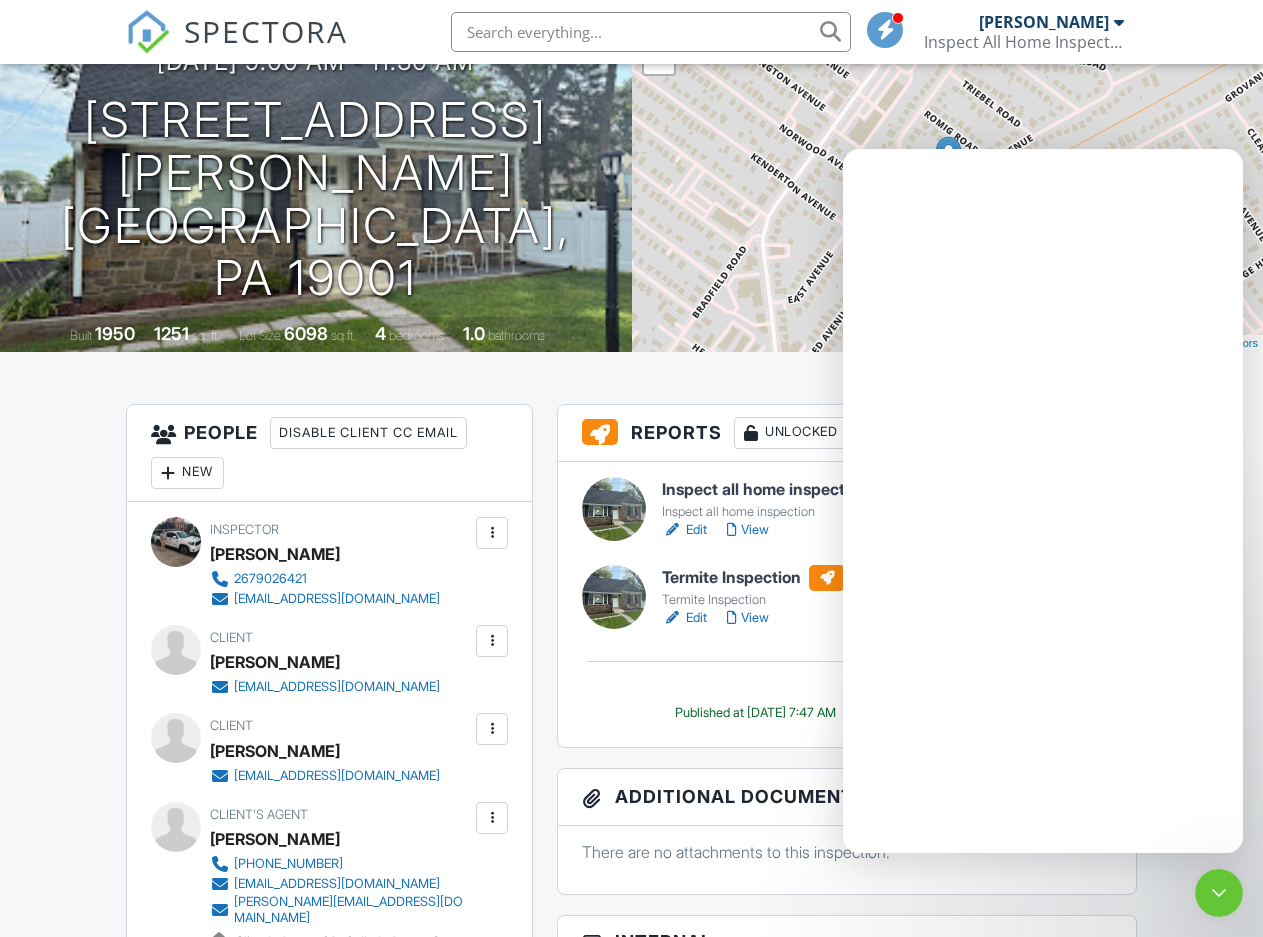 scroll, scrollTop: 0, scrollLeft: 0, axis: both 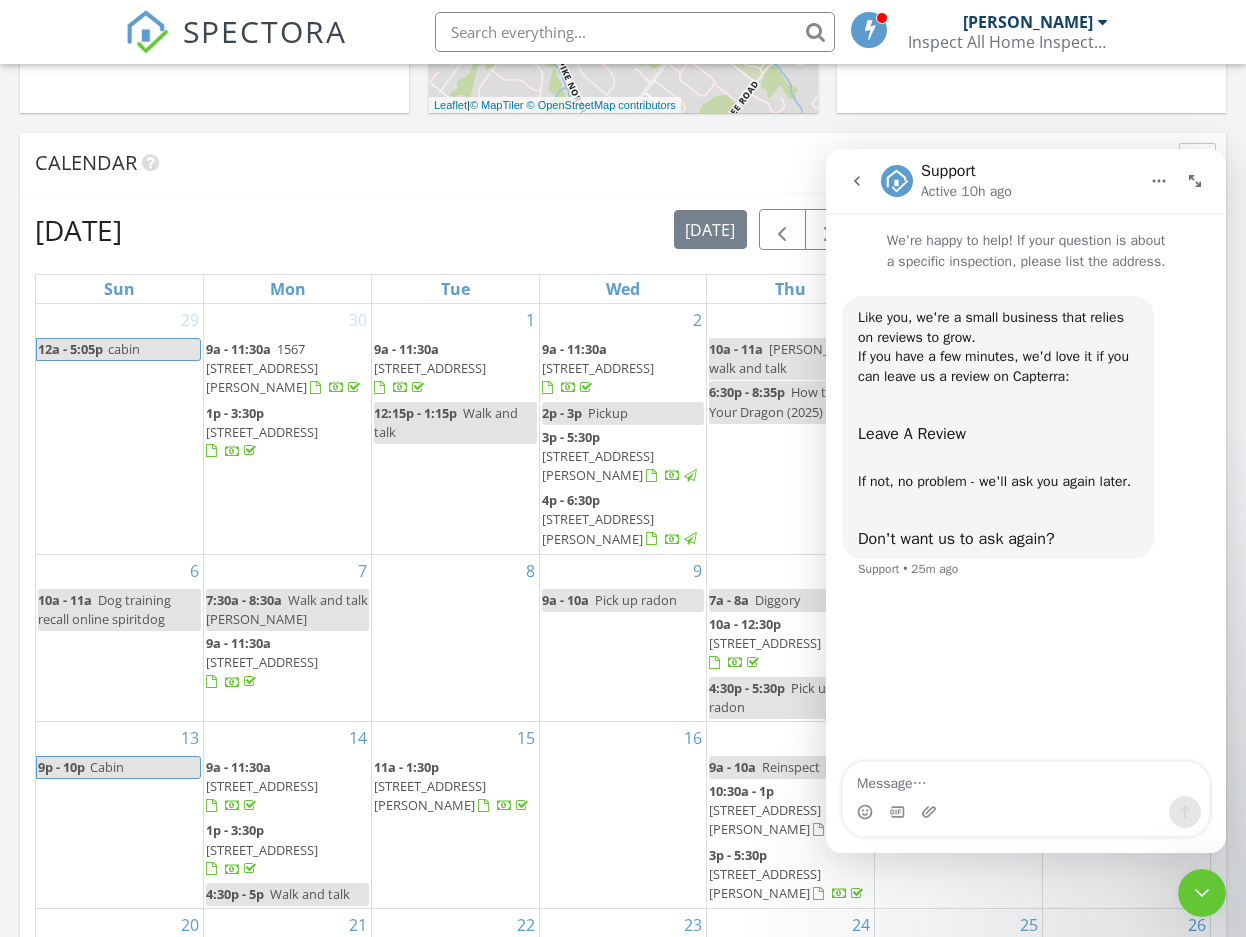 drag, startPoint x: 1196, startPoint y: 895, endPoint x: 1186, endPoint y: 883, distance: 15.6205 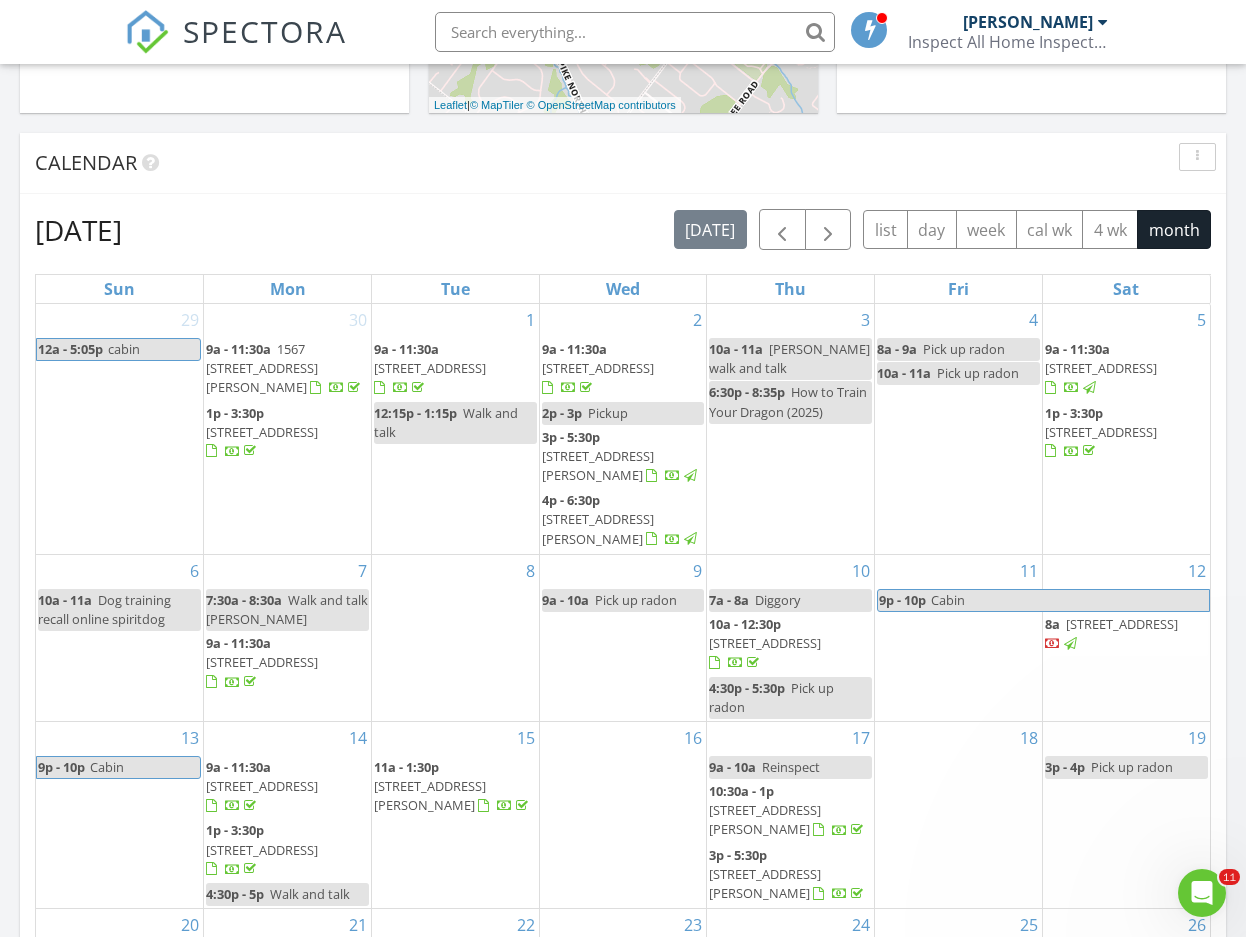 scroll, scrollTop: 0, scrollLeft: 0, axis: both 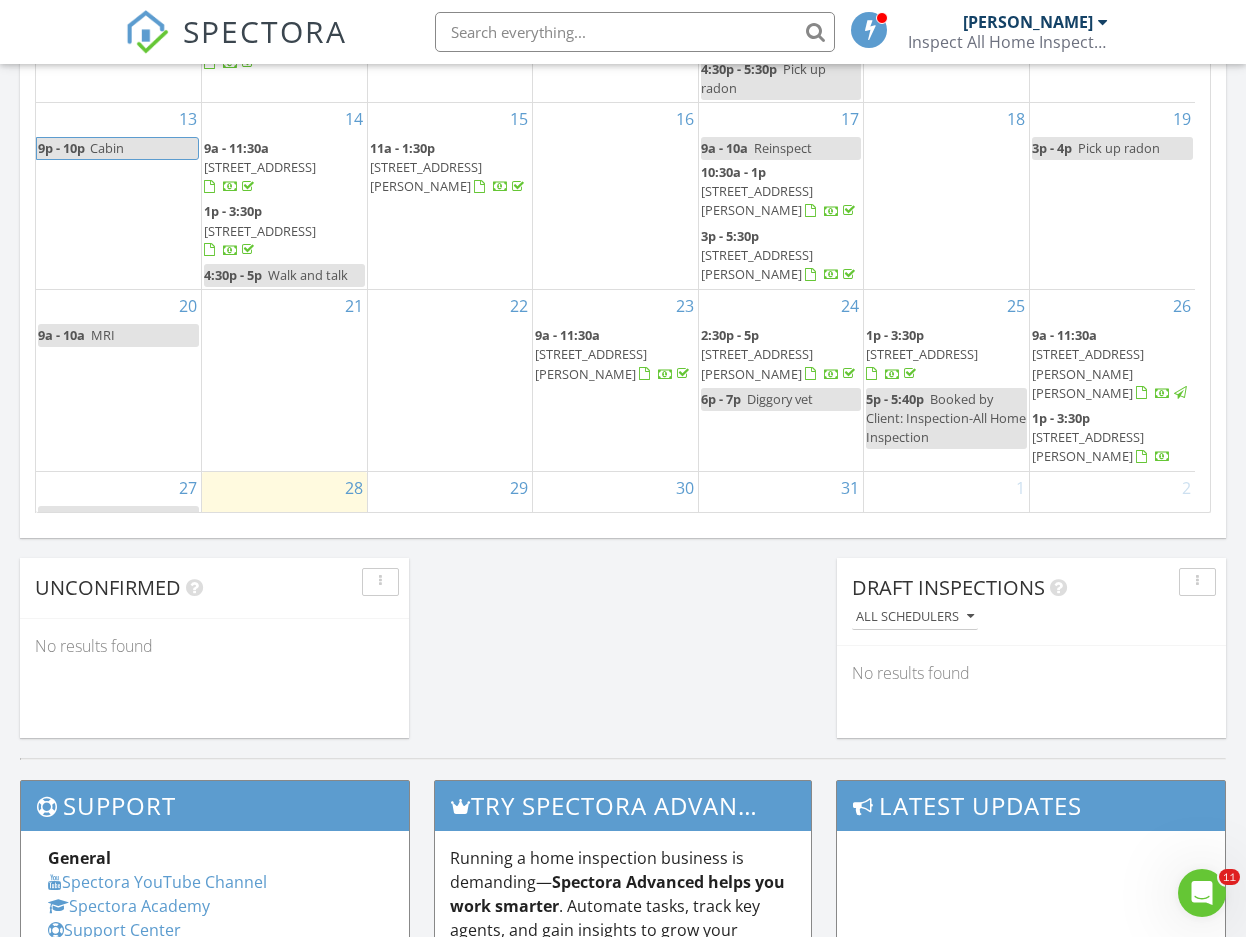 click on "[STREET_ADDRESS][PERSON_NAME]" at bounding box center [757, 363] 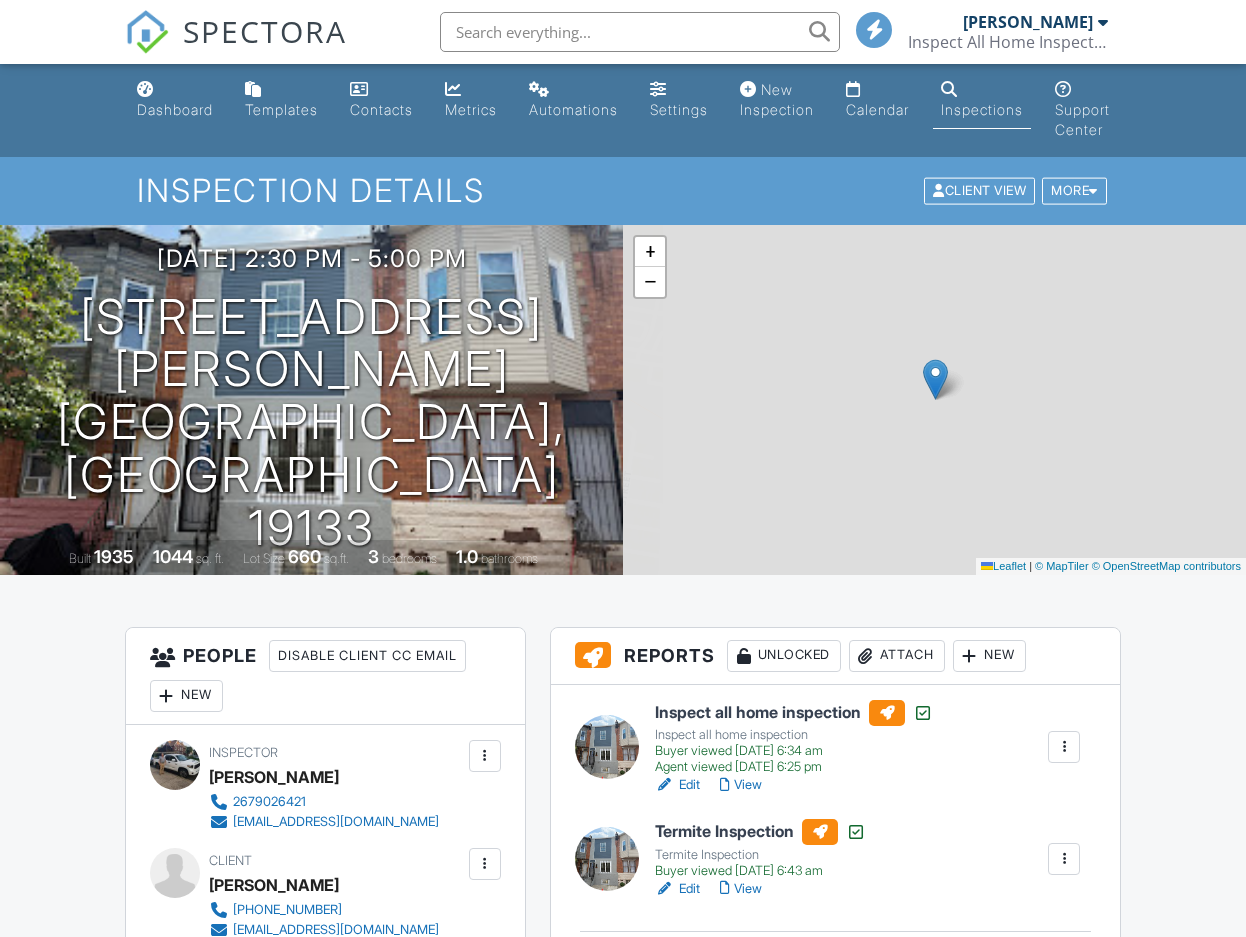 scroll, scrollTop: 0, scrollLeft: 0, axis: both 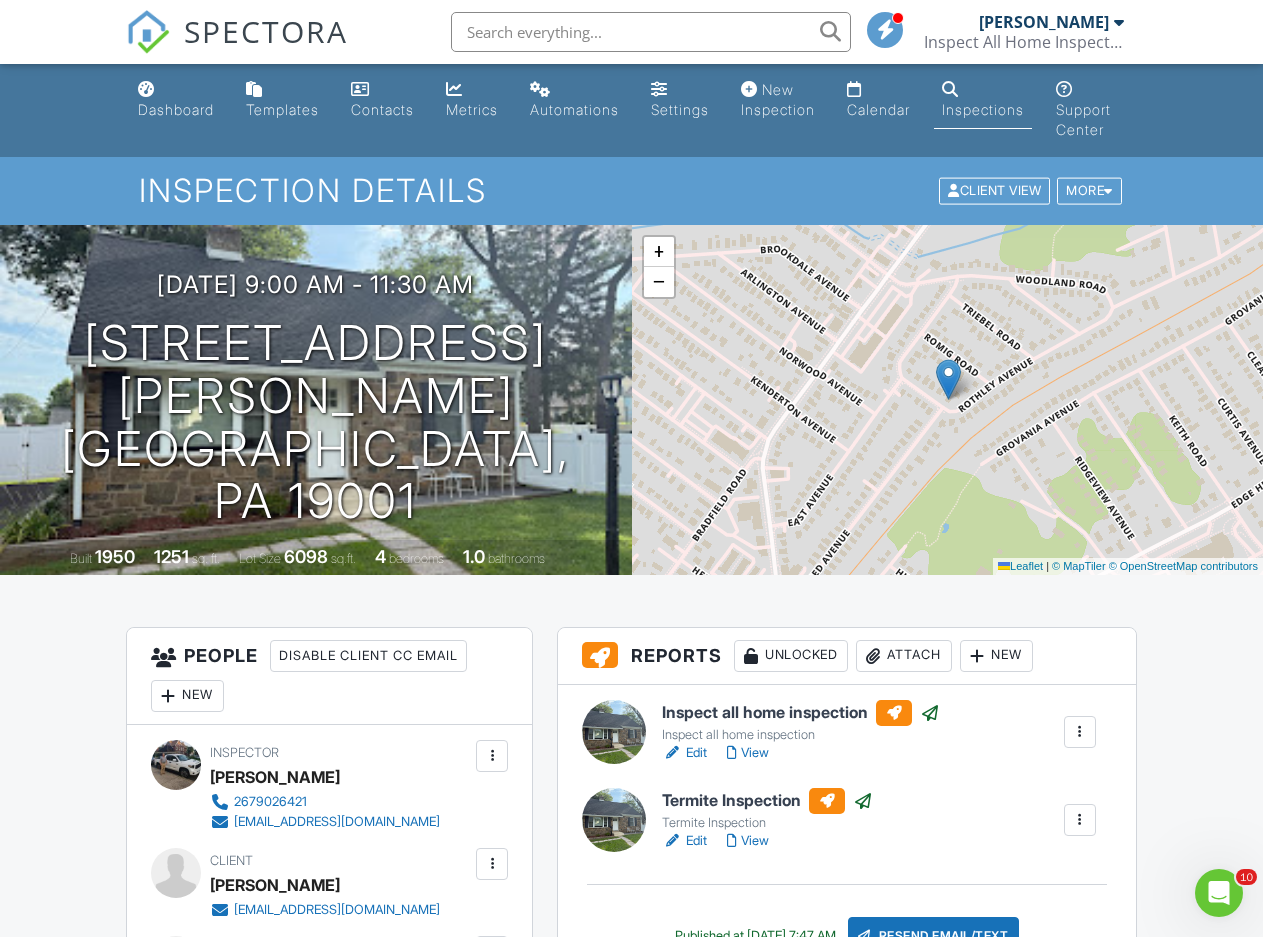 click on "Dashboard" at bounding box center [176, 109] 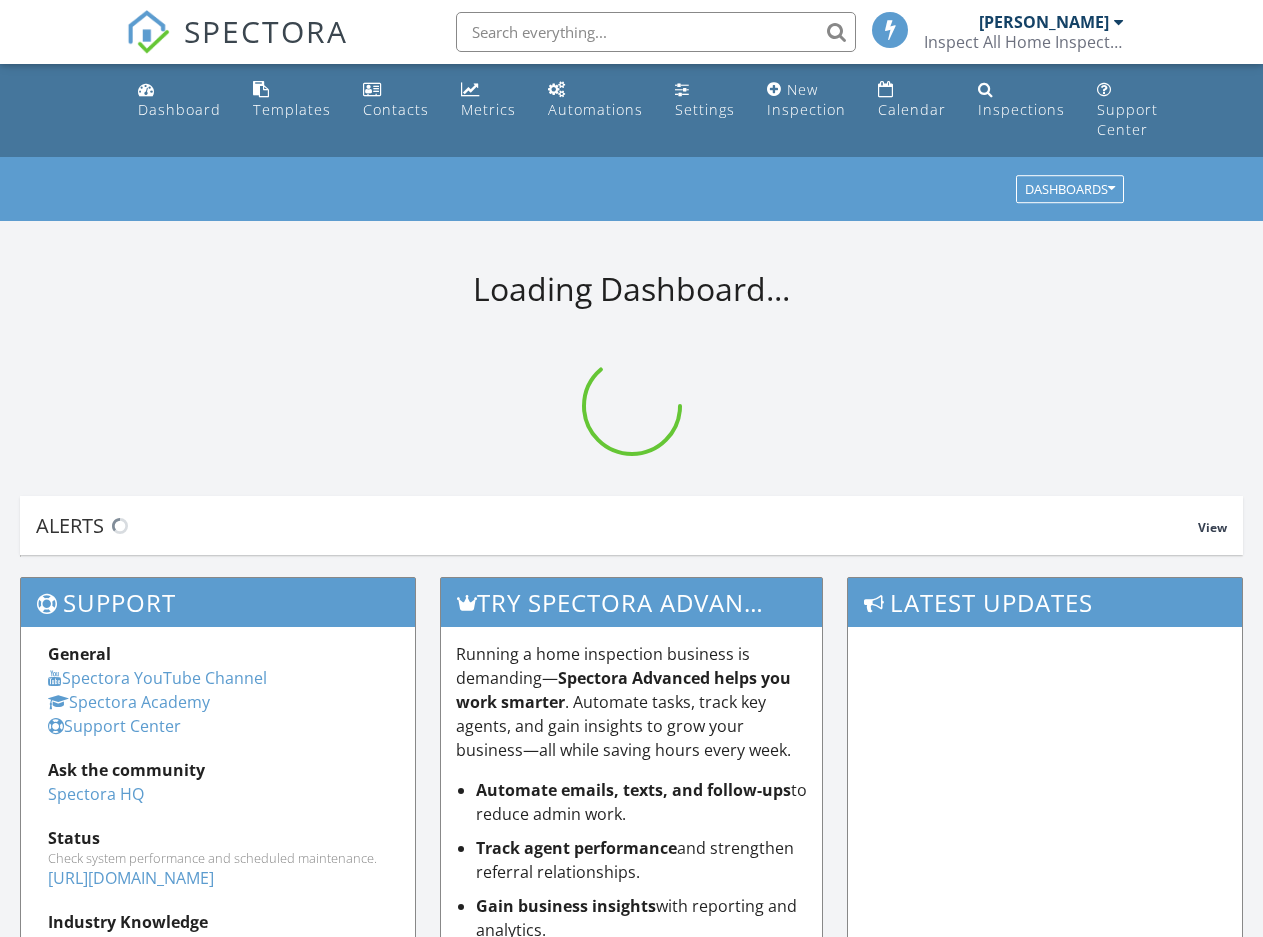 scroll, scrollTop: 0, scrollLeft: 0, axis: both 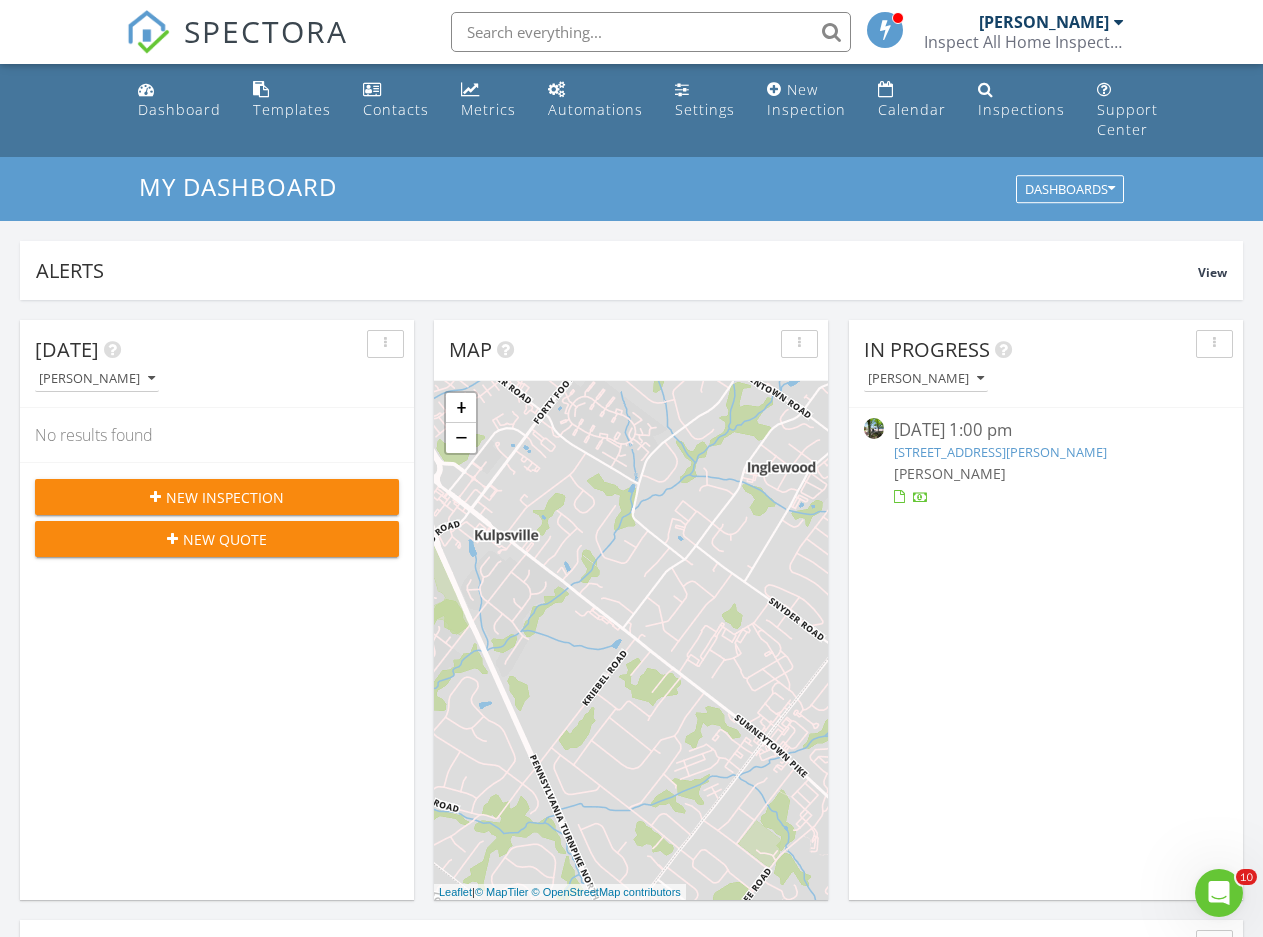 click on "[STREET_ADDRESS][PERSON_NAME]" at bounding box center [1000, 452] 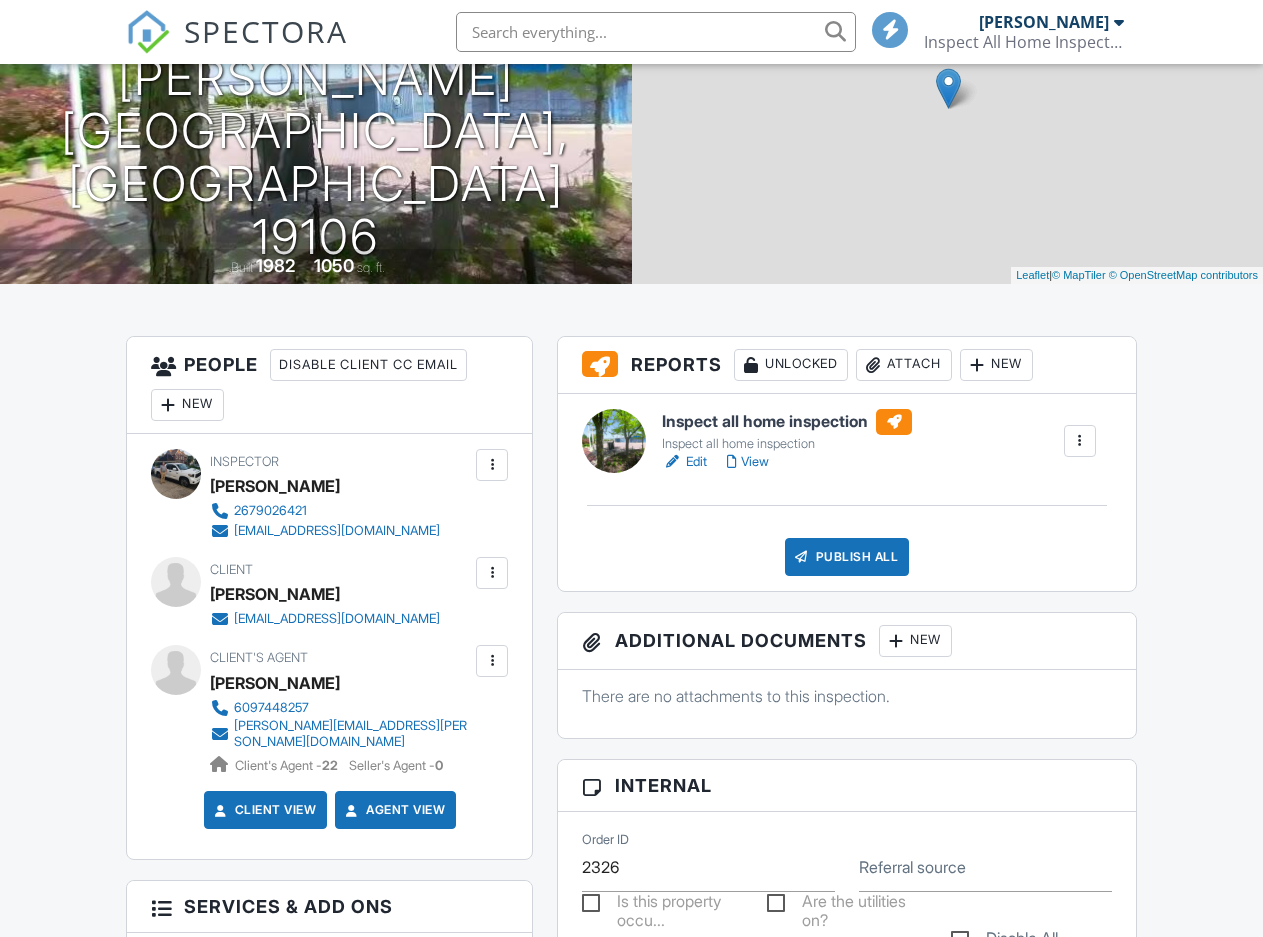 scroll, scrollTop: 0, scrollLeft: 0, axis: both 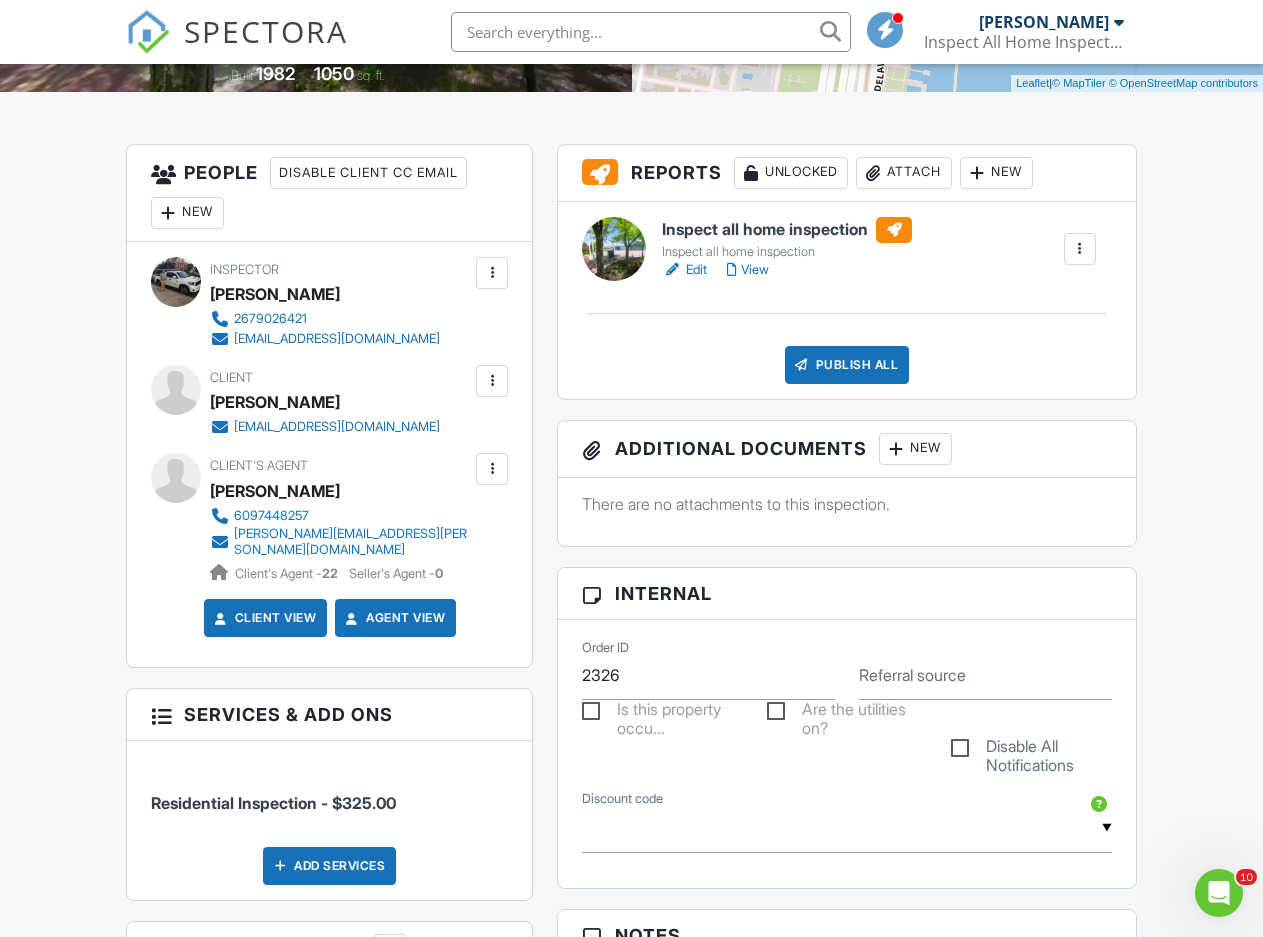 click on "Edit" at bounding box center (684, 270) 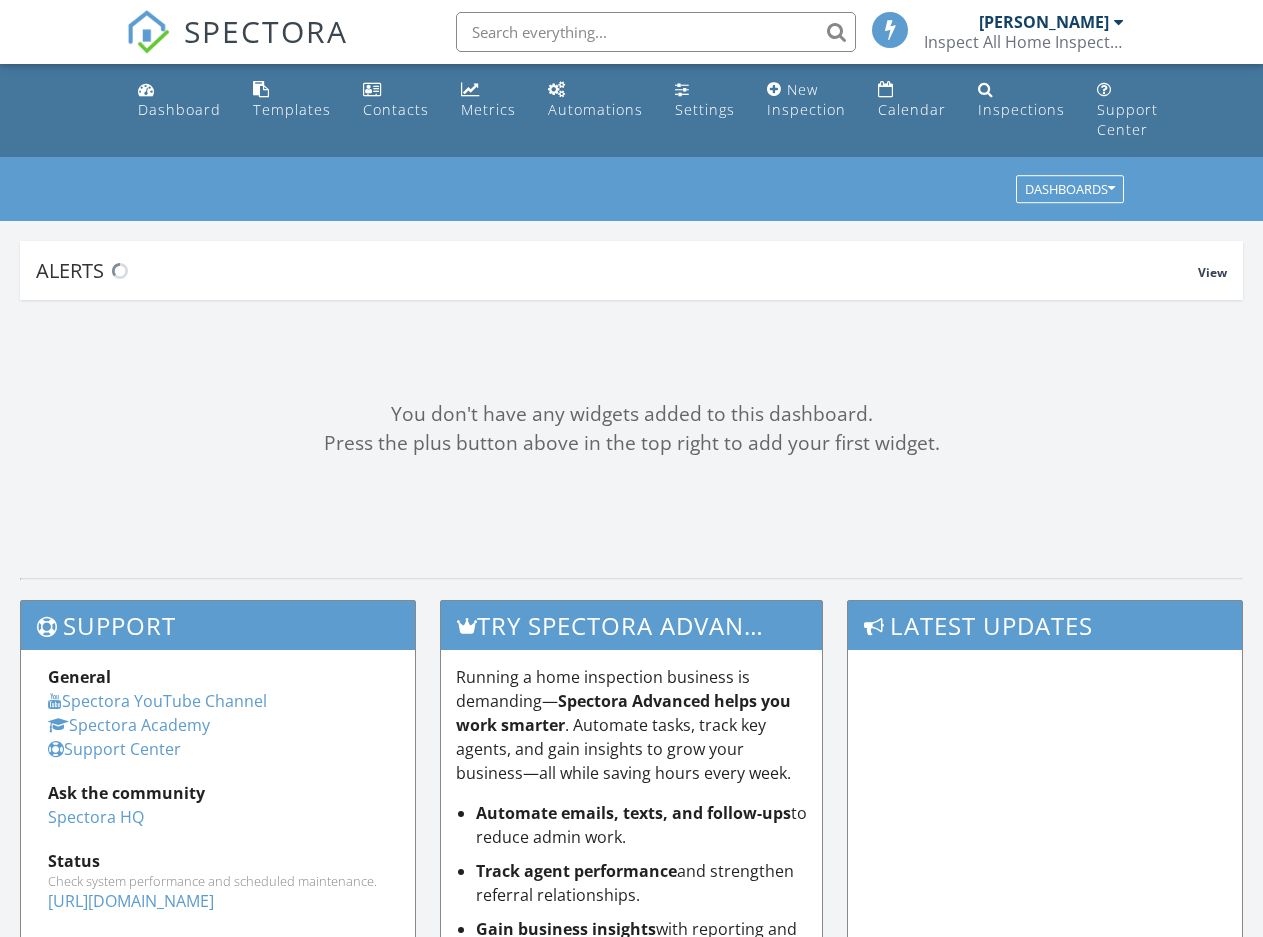 scroll, scrollTop: 0, scrollLeft: 0, axis: both 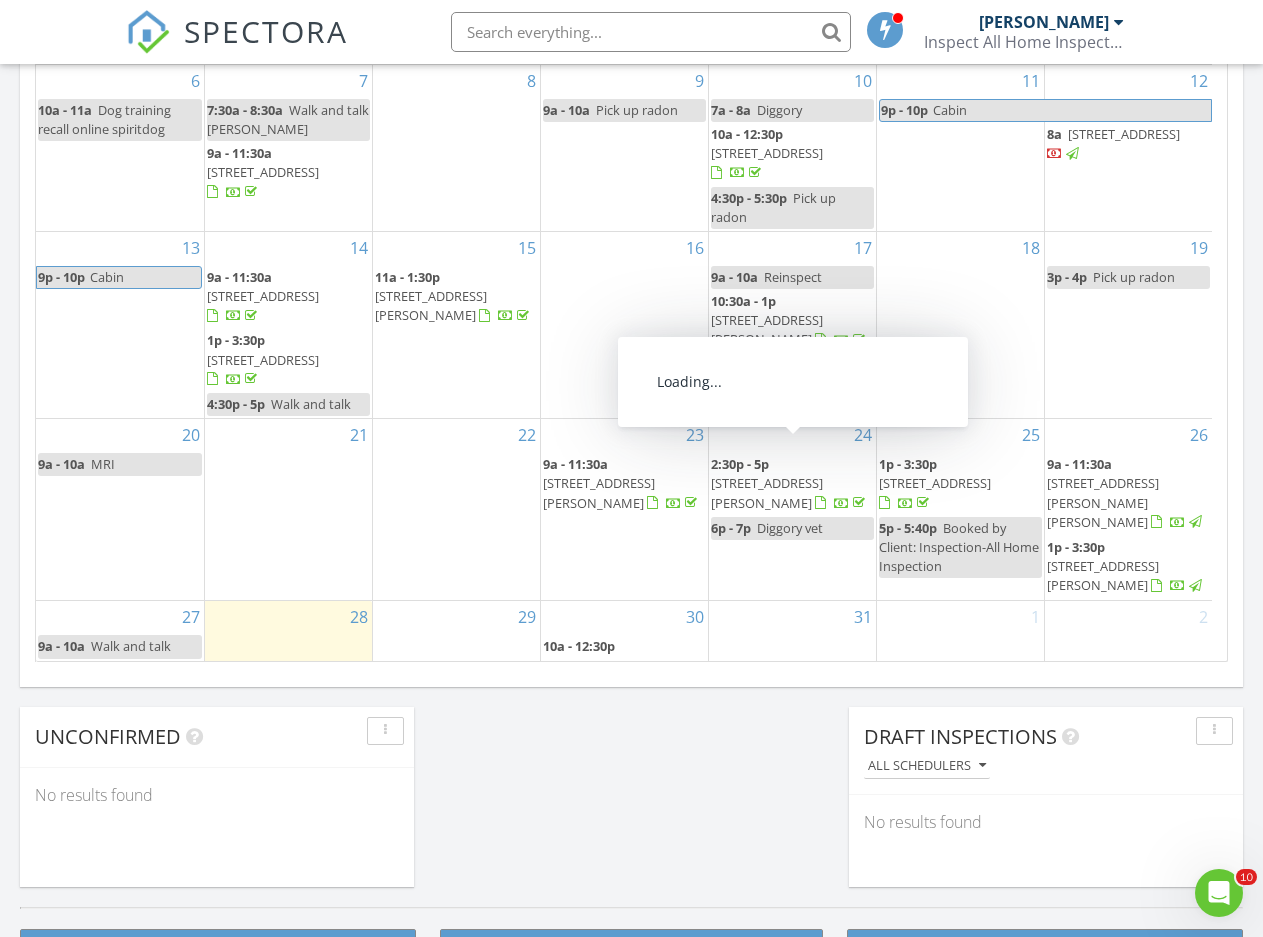 click on "106 W Wishart St, Philadelphia 19133" at bounding box center (767, 492) 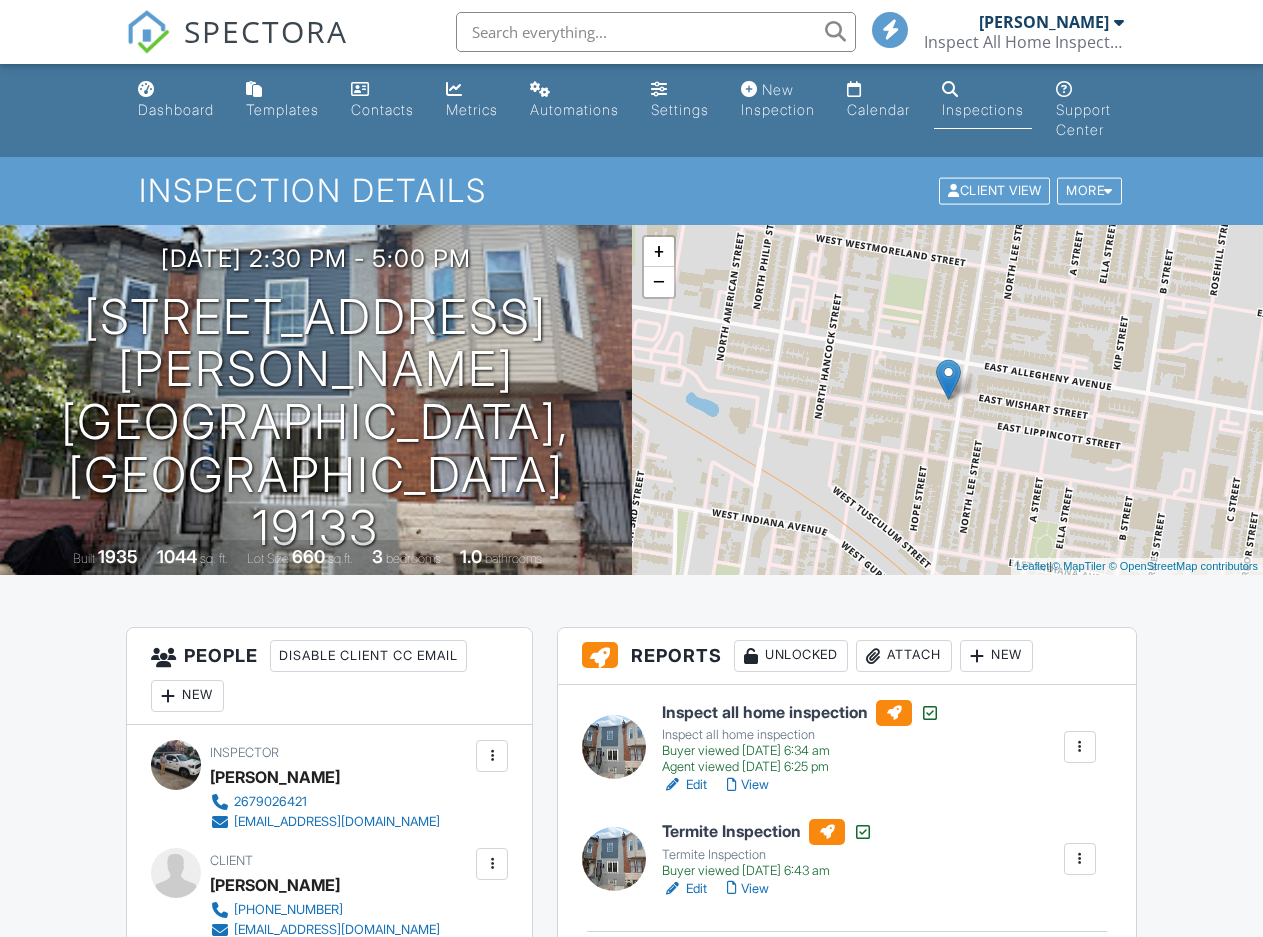 scroll, scrollTop: 0, scrollLeft: 0, axis: both 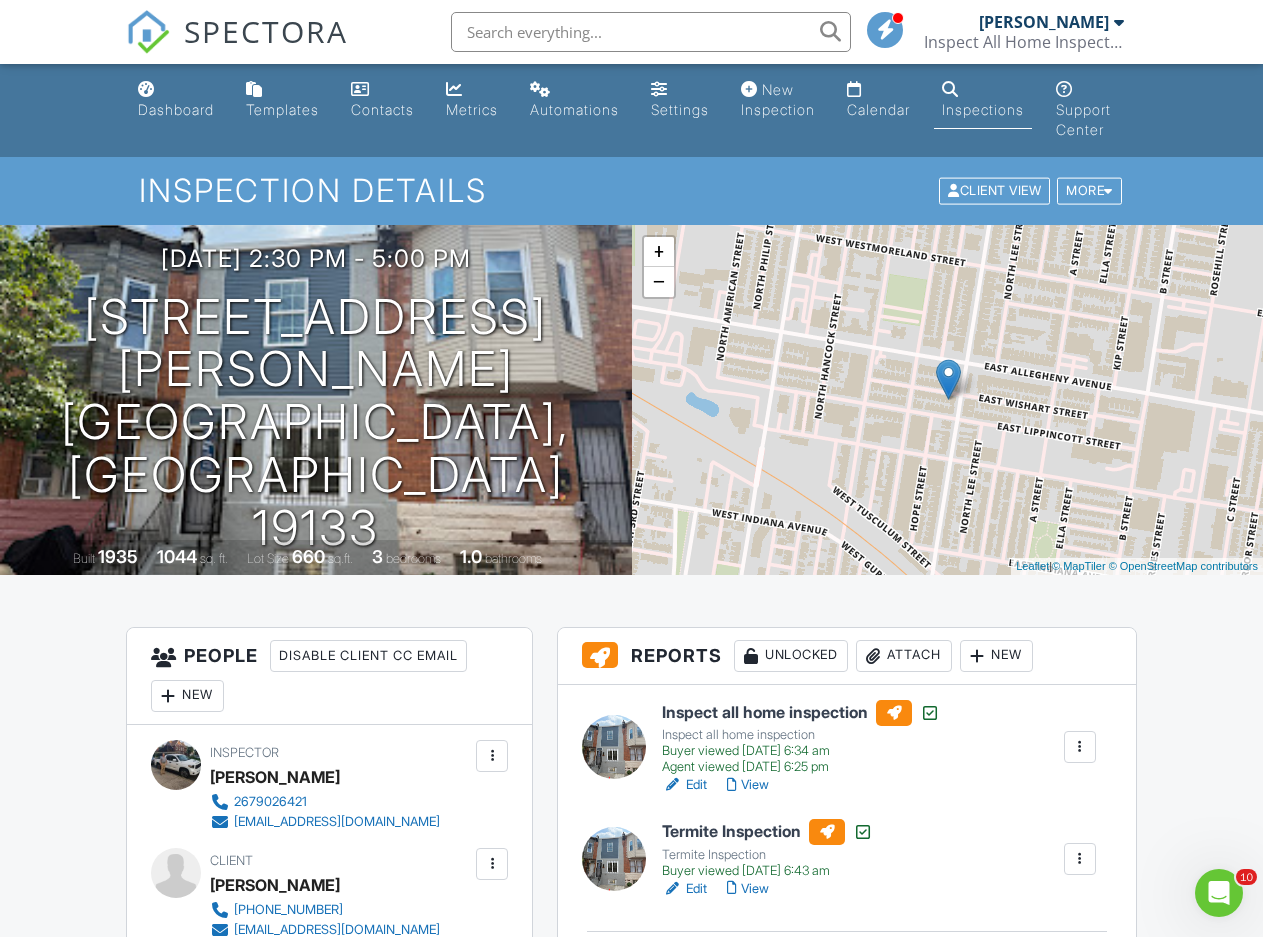 click on "Attach" at bounding box center (904, 656) 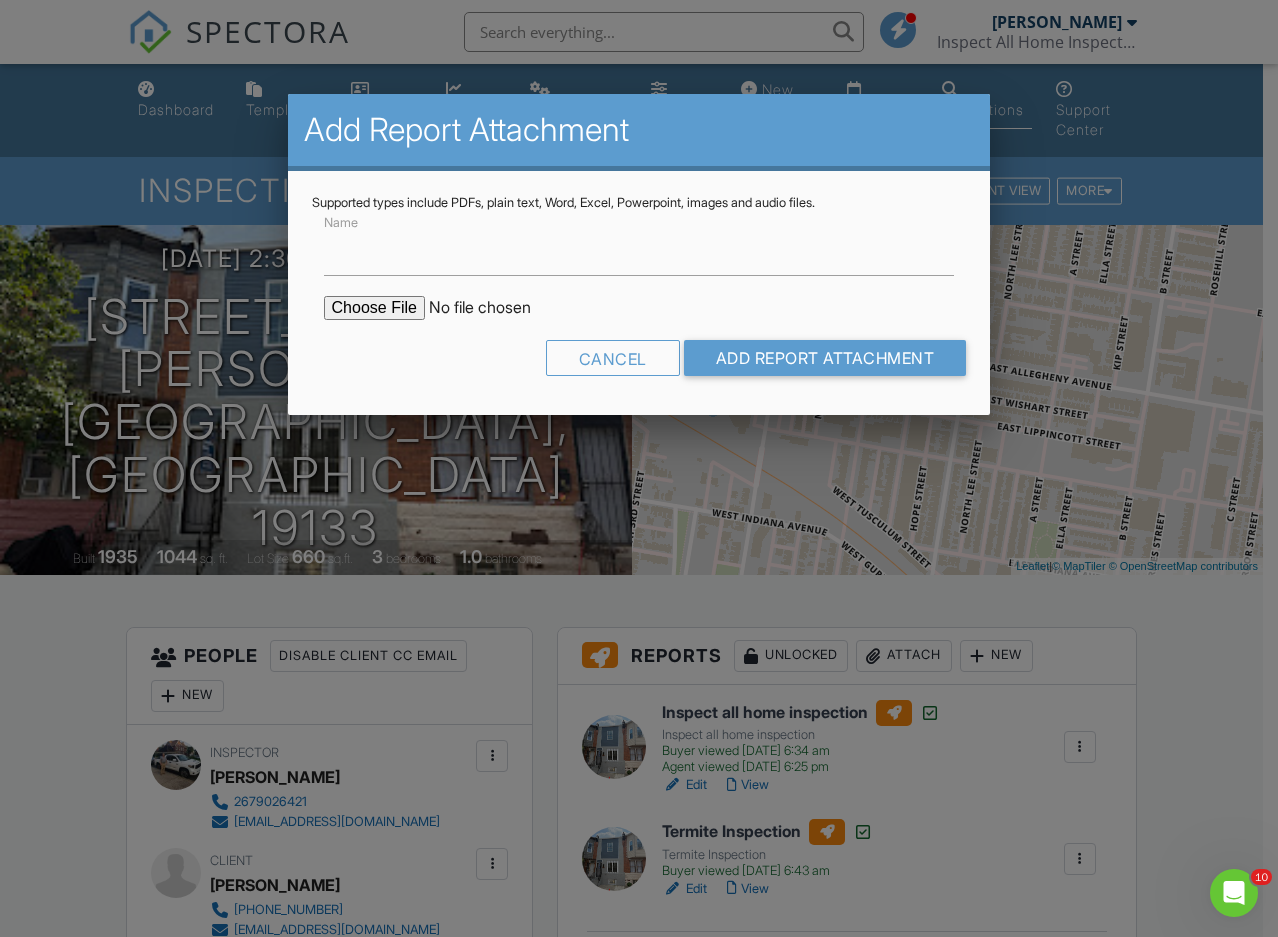 click at bounding box center [494, 308] 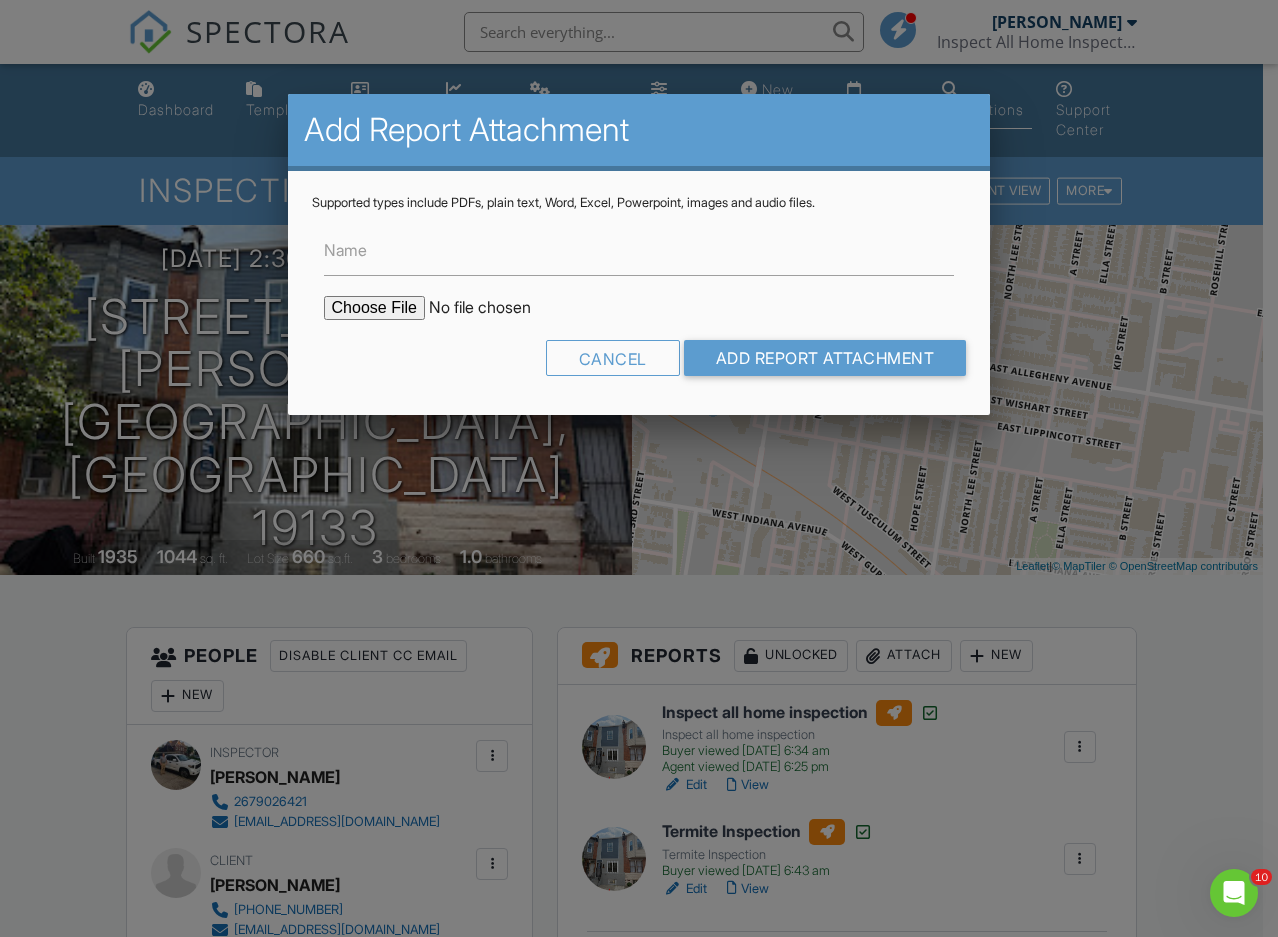 type on "C:\fakepath\0000002137969300030.pdf" 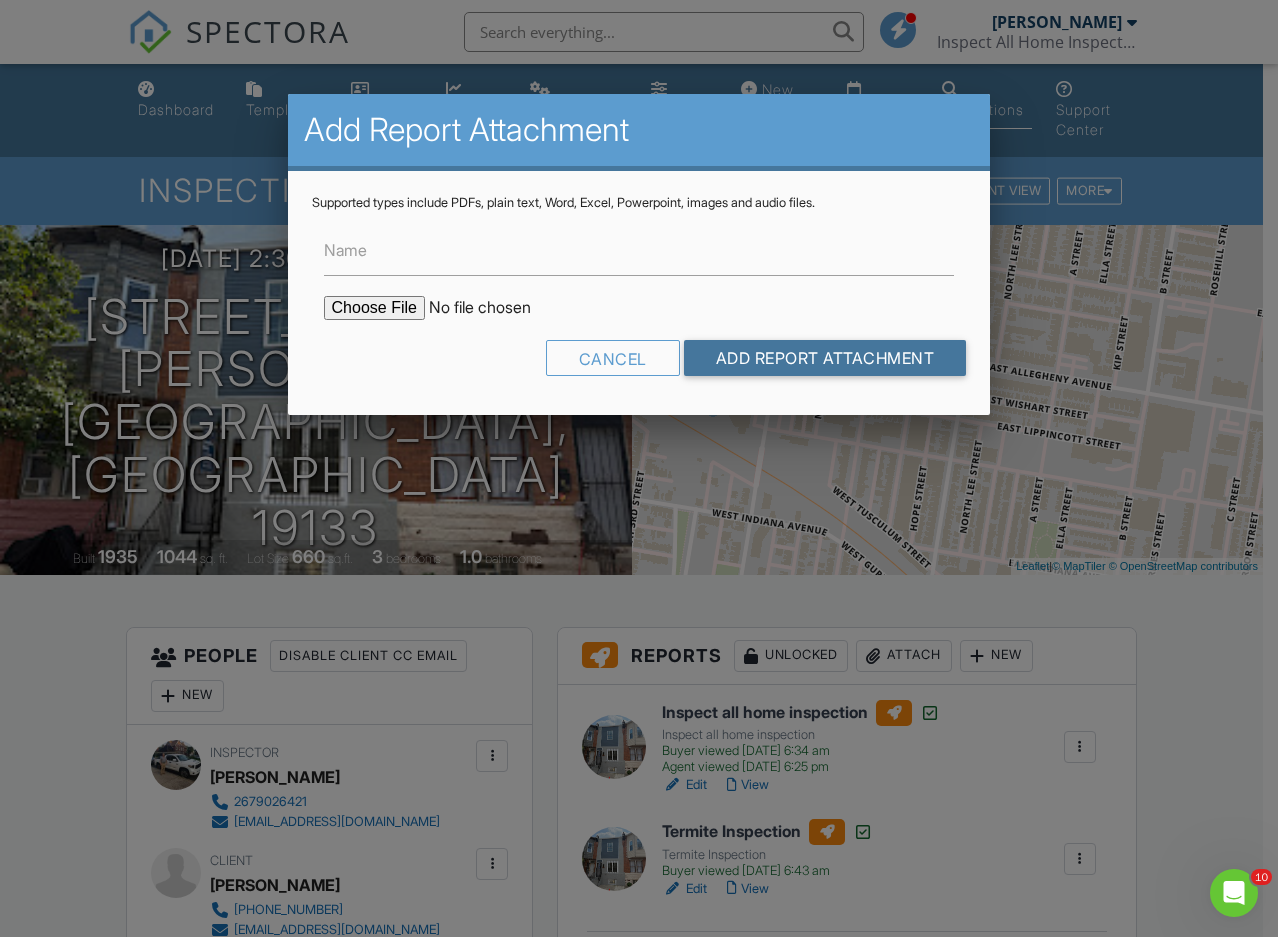 click on "Add Report Attachment" at bounding box center (825, 358) 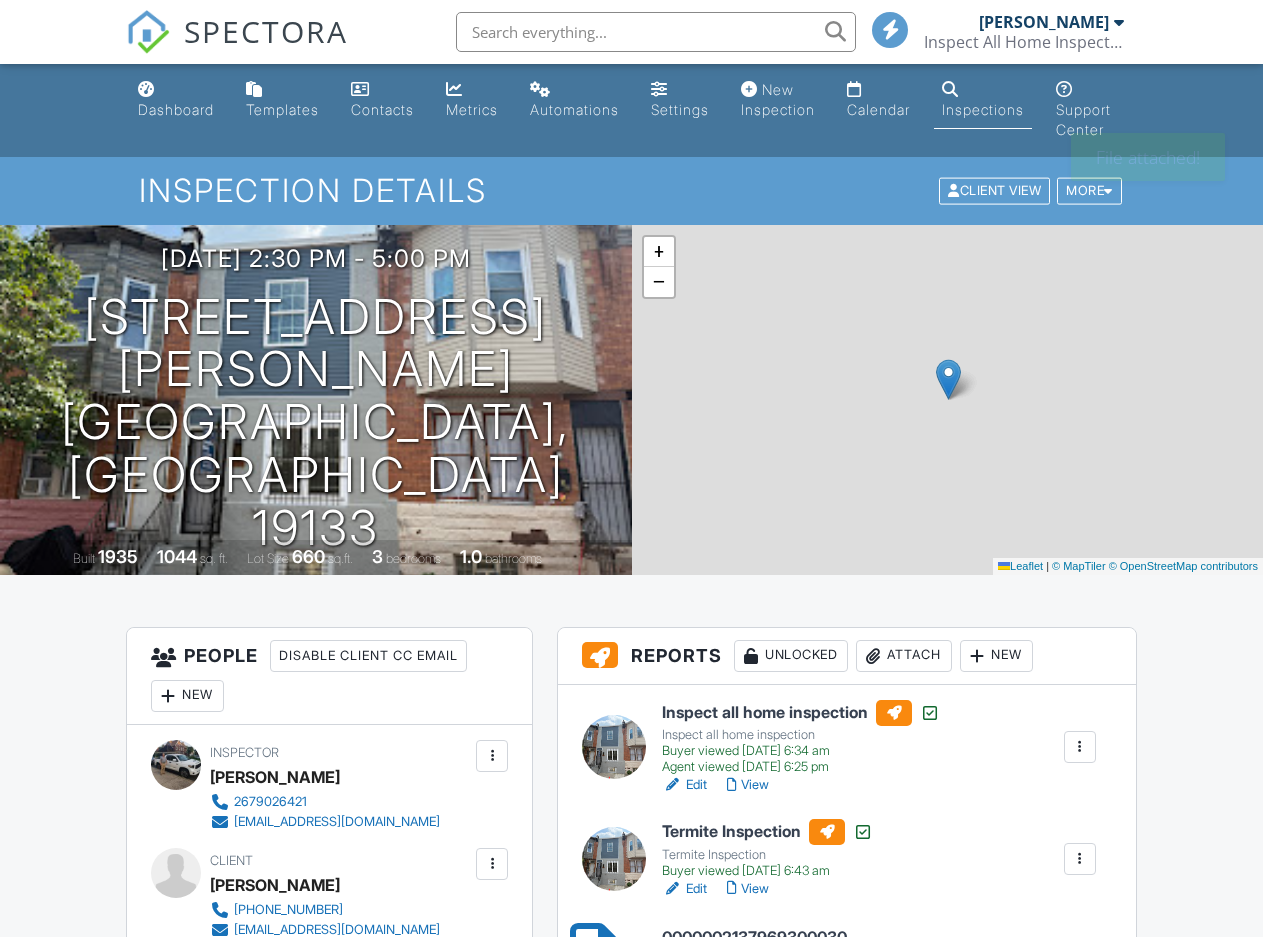 scroll, scrollTop: 321, scrollLeft: 0, axis: vertical 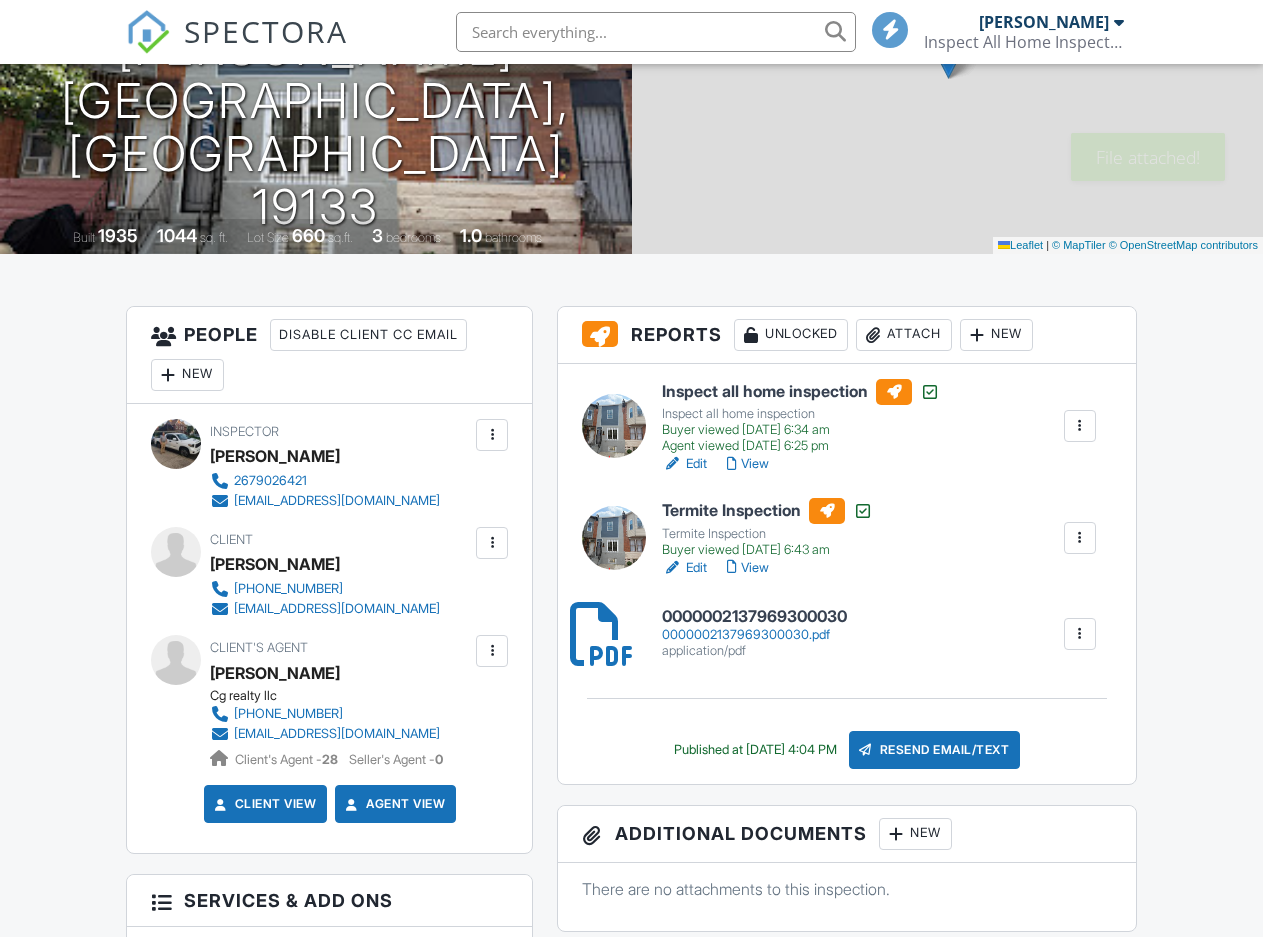 click at bounding box center [1080, 634] 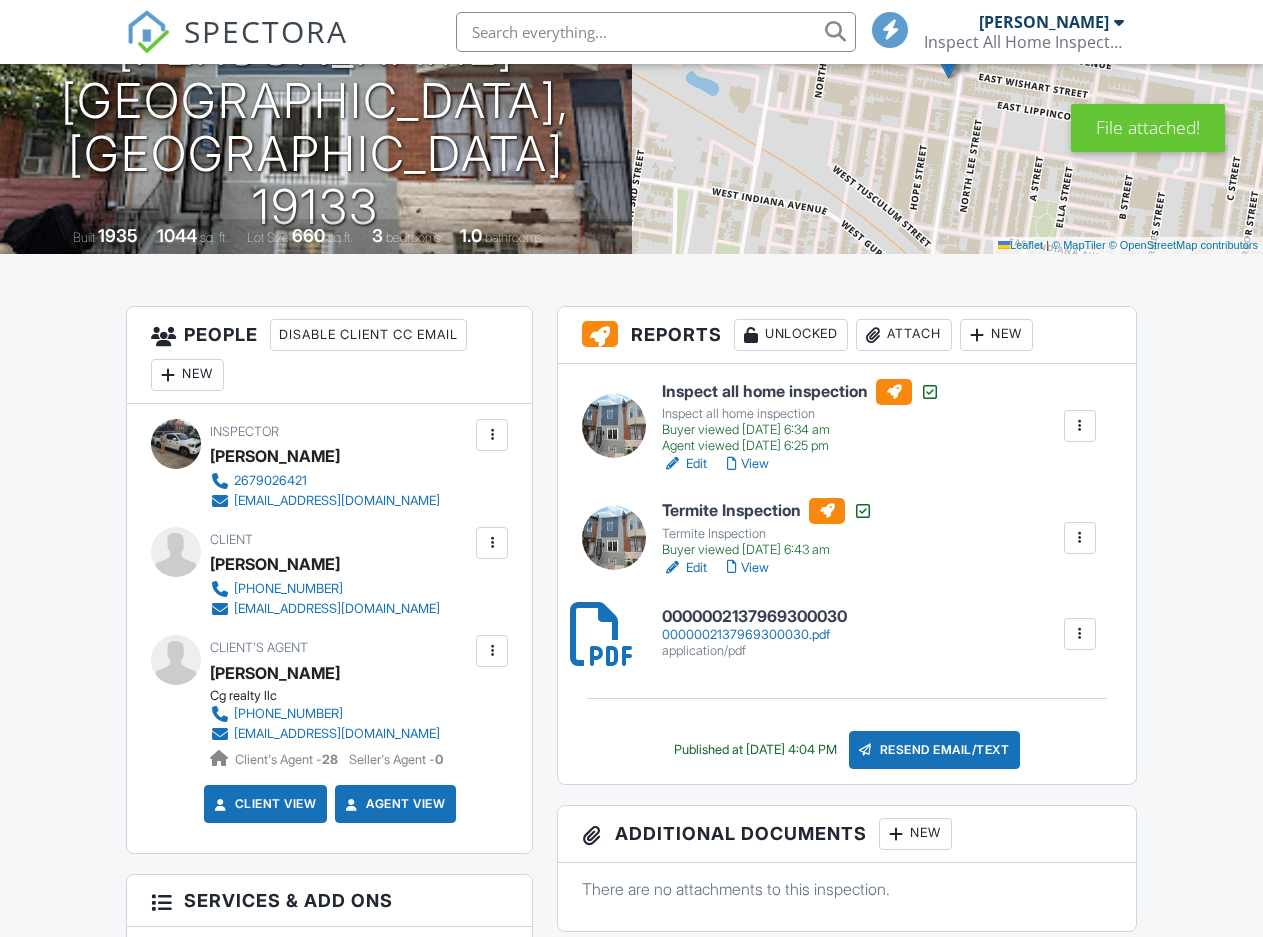 scroll, scrollTop: 321, scrollLeft: 0, axis: vertical 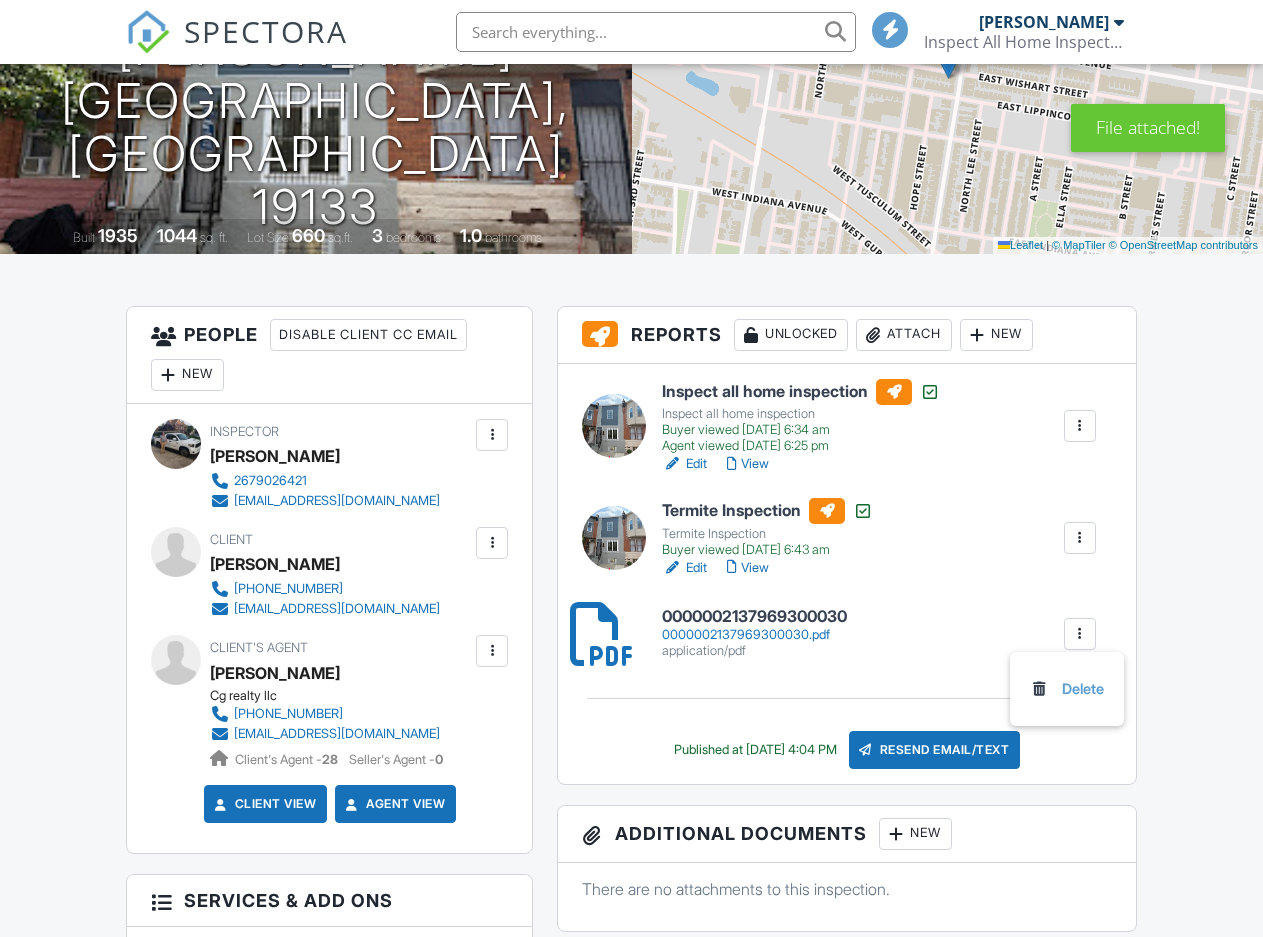 click at bounding box center (1080, 634) 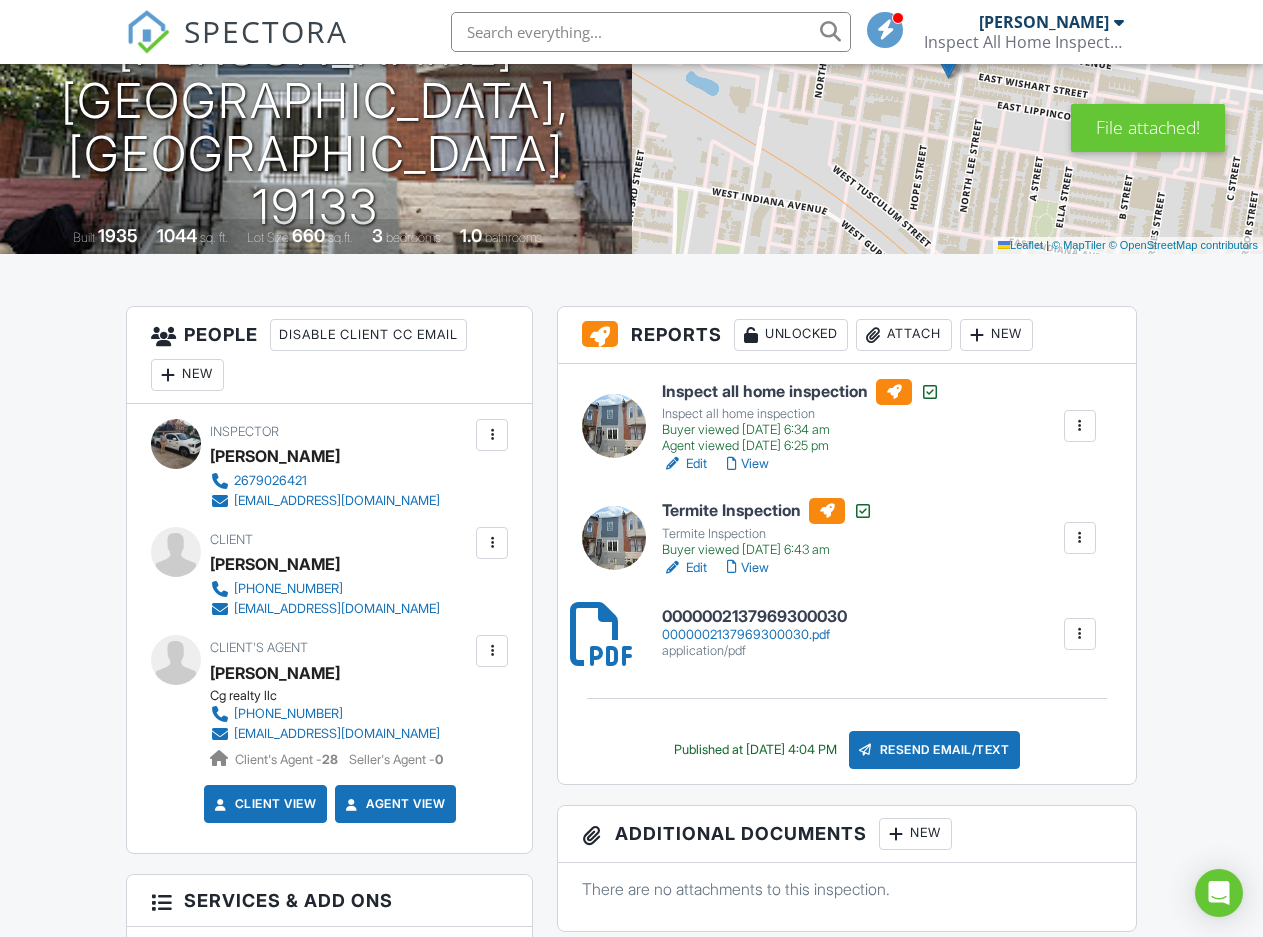 click at bounding box center (1080, 634) 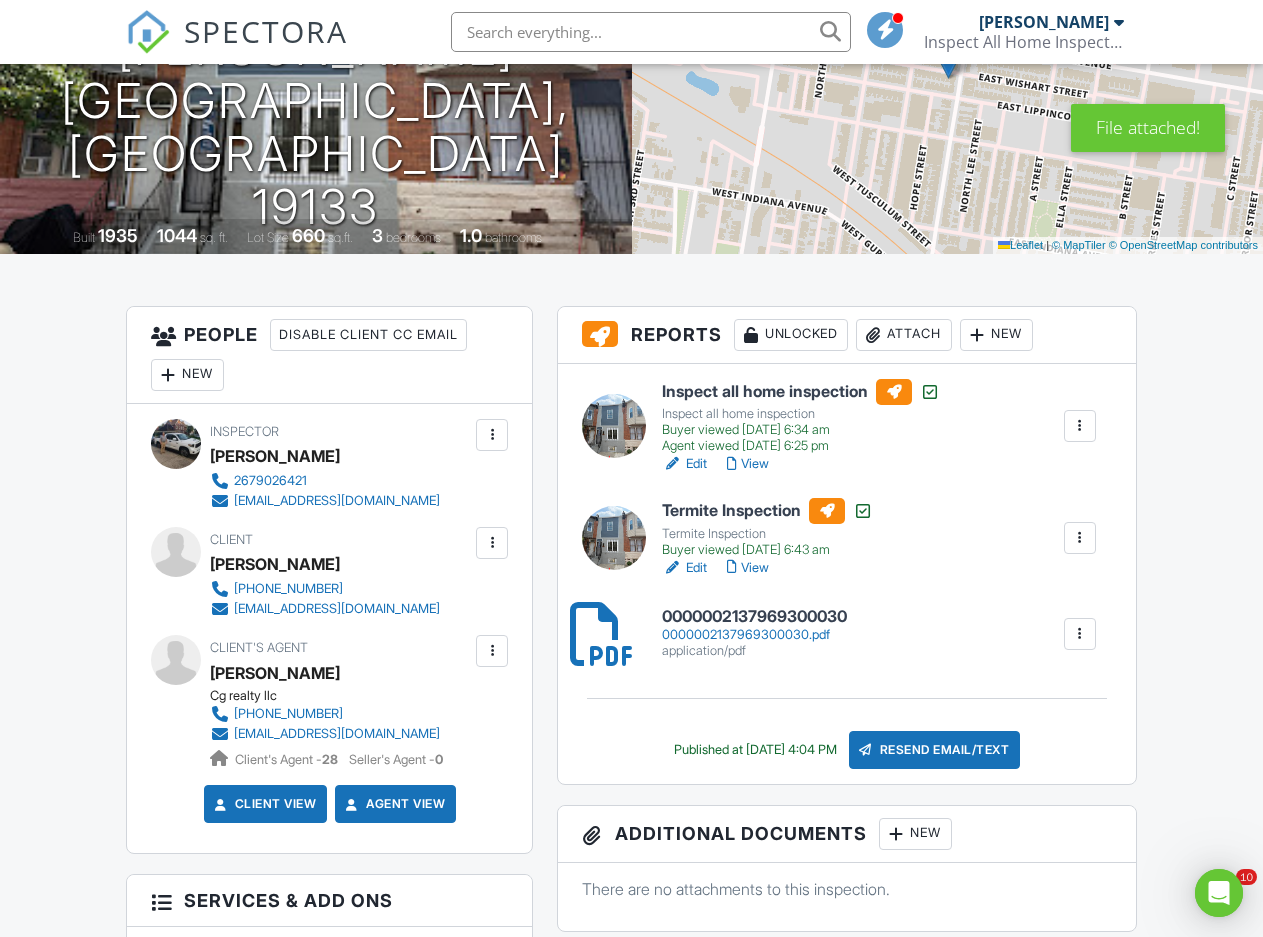 scroll, scrollTop: 0, scrollLeft: 0, axis: both 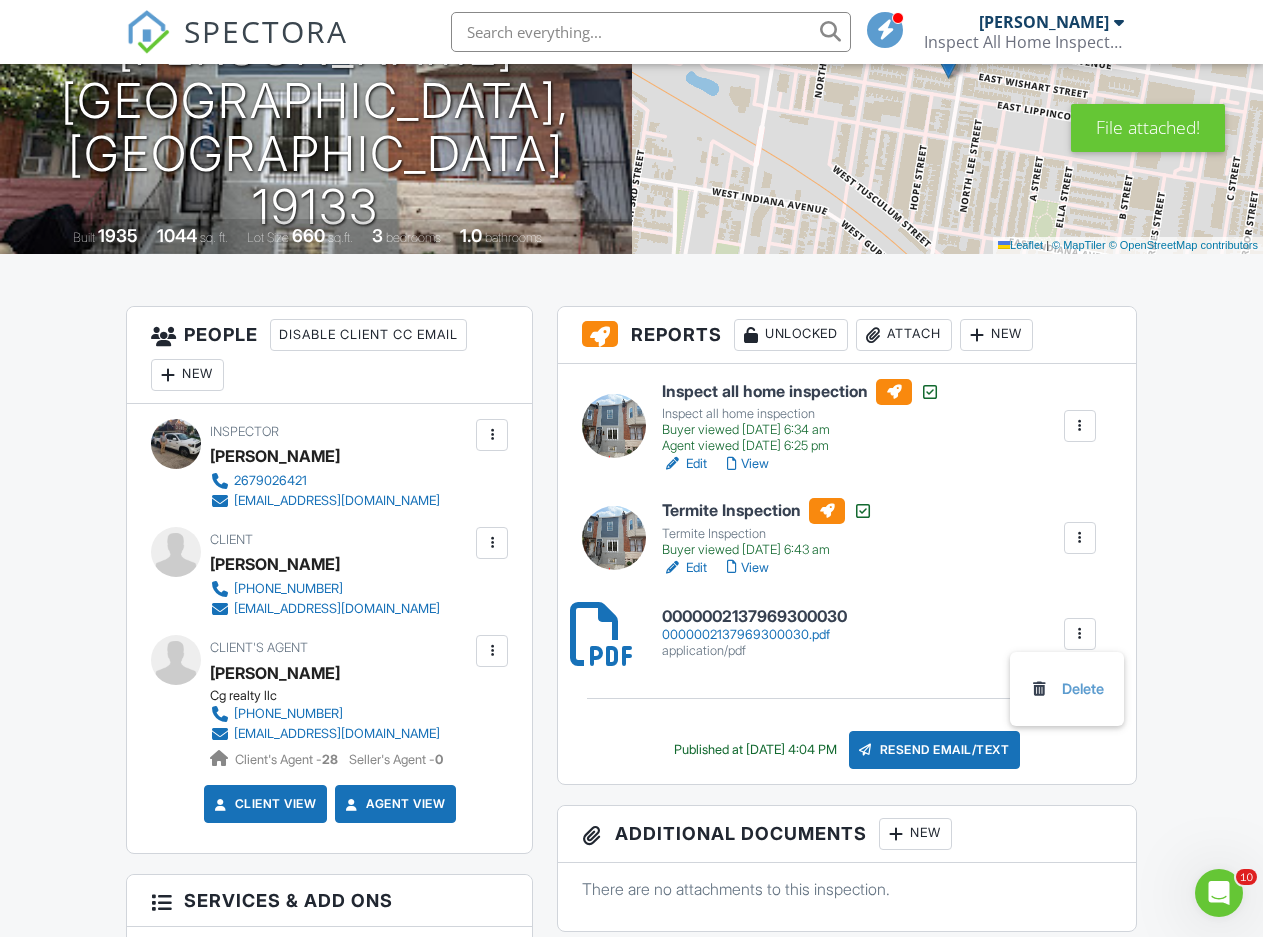 click on "0000002137969300030" at bounding box center [754, 617] 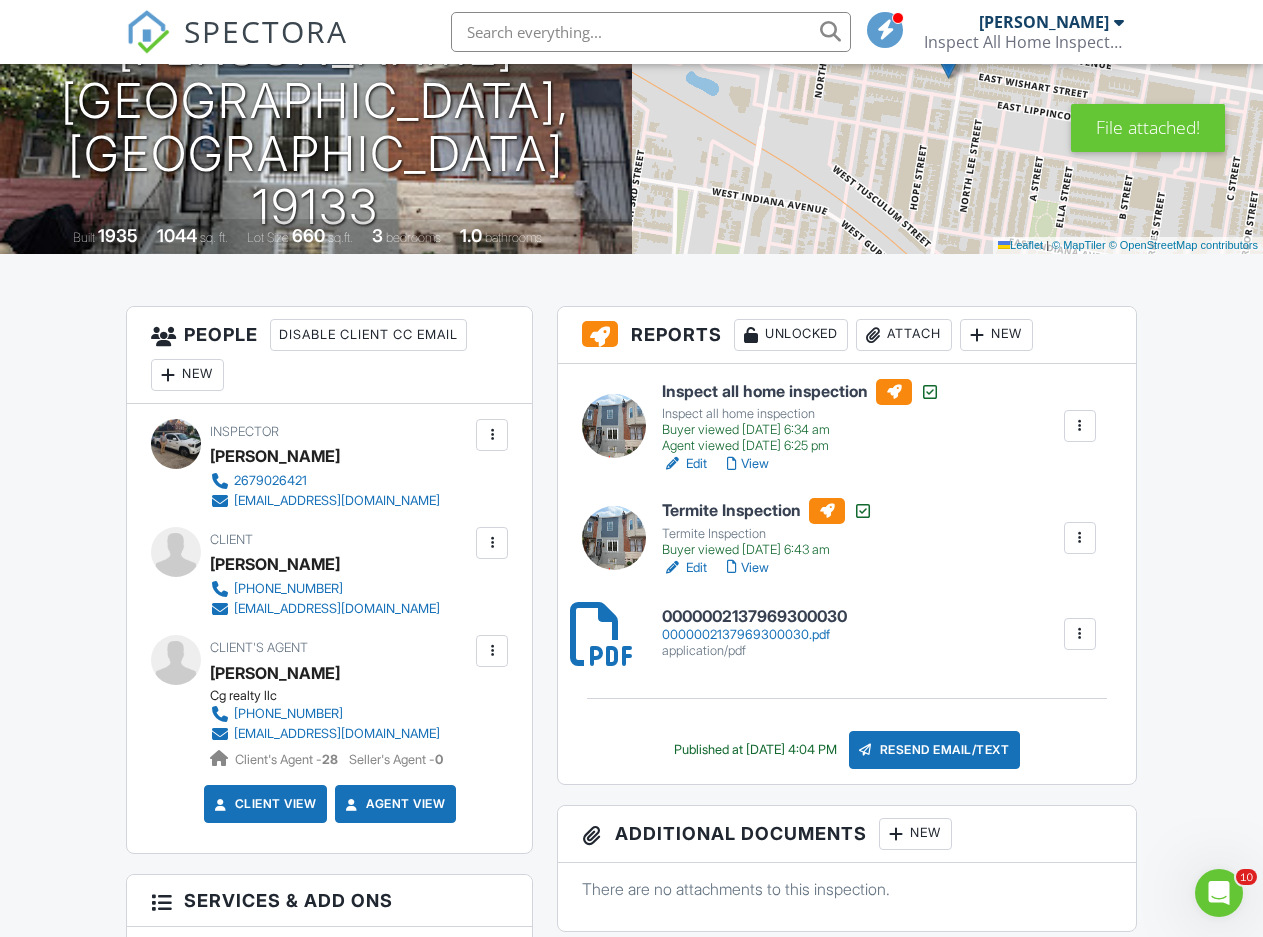 click at bounding box center (1080, 634) 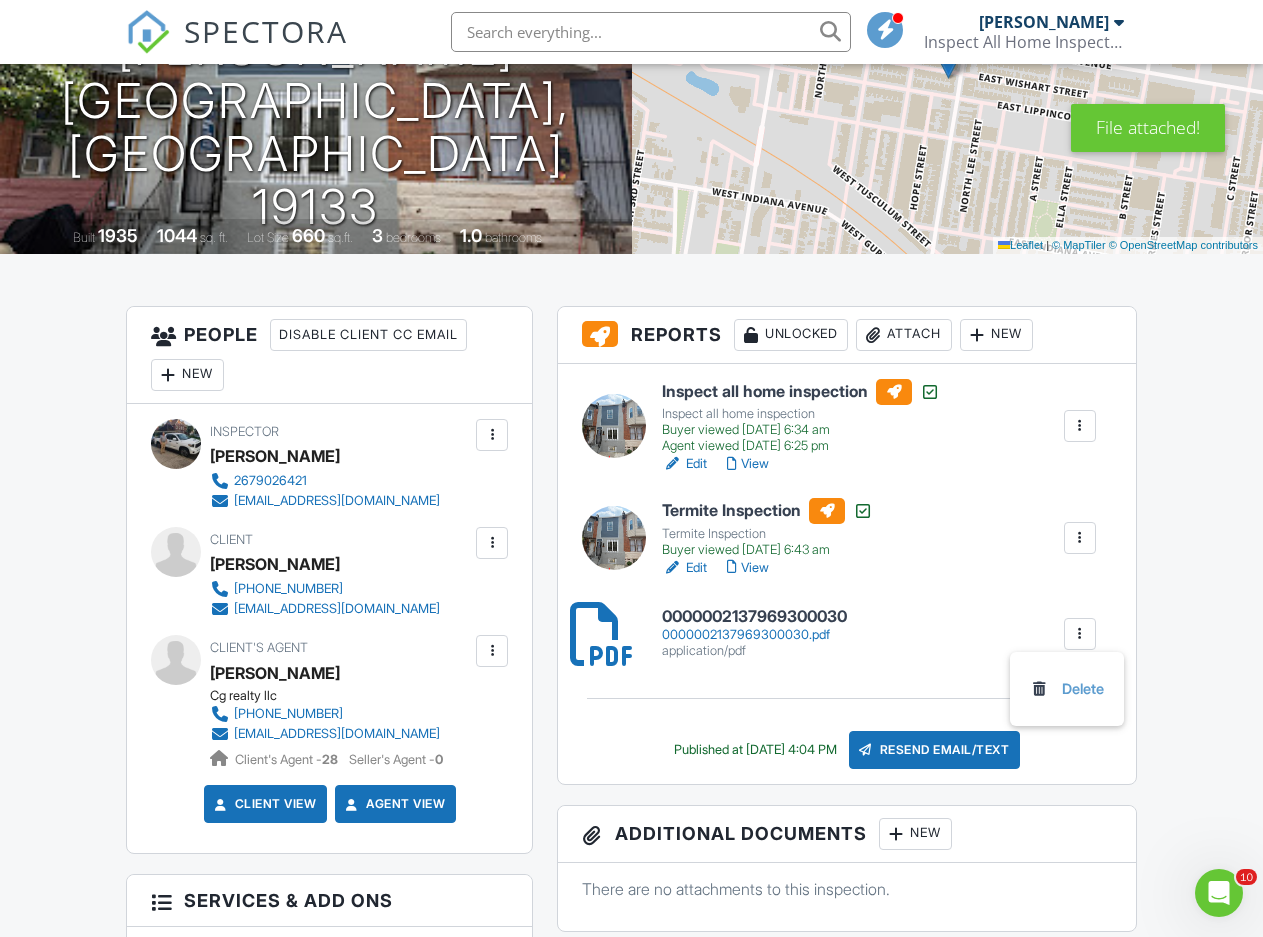 click on "Delete" at bounding box center (1067, 689) 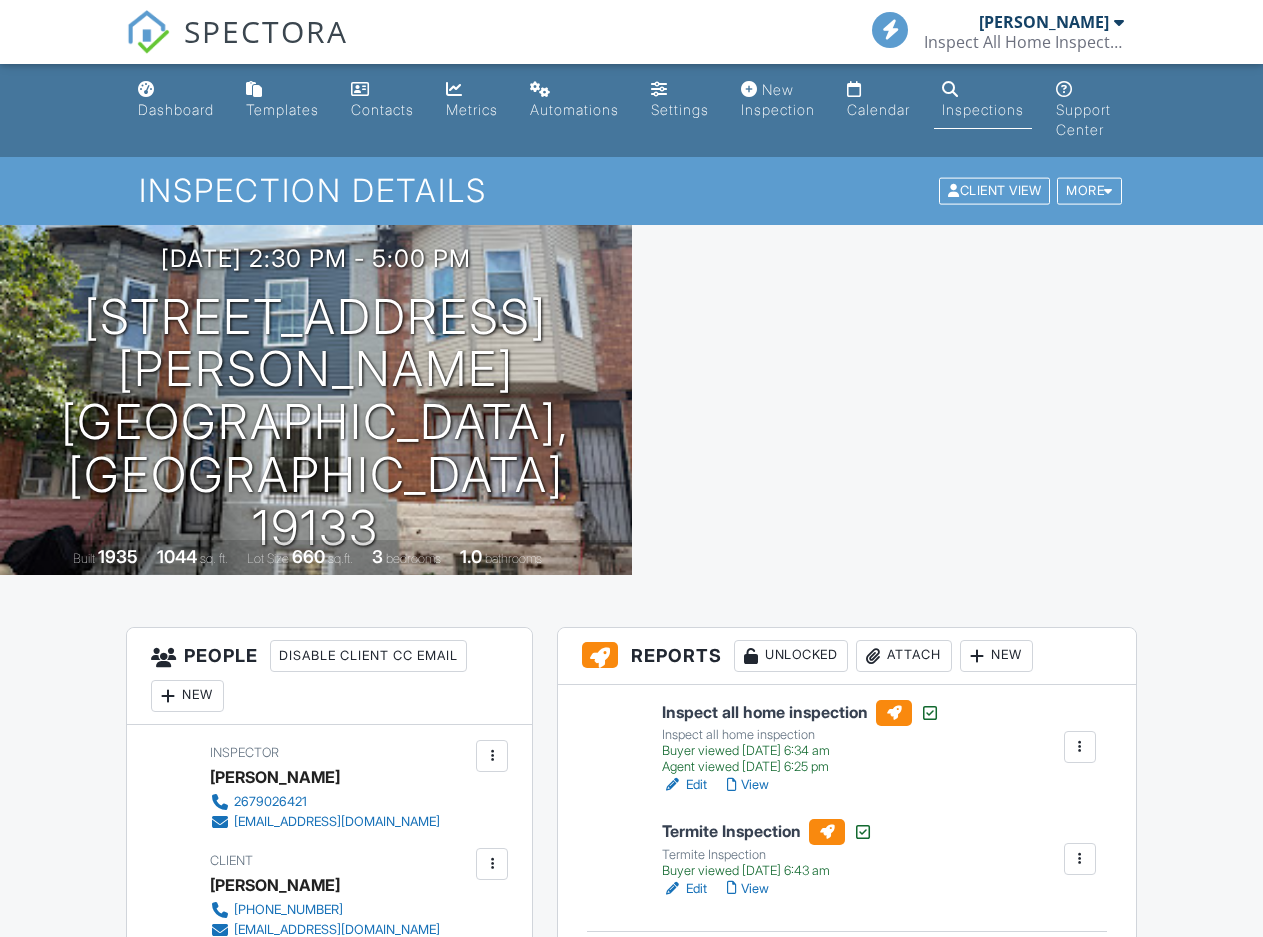 scroll, scrollTop: 0, scrollLeft: 0, axis: both 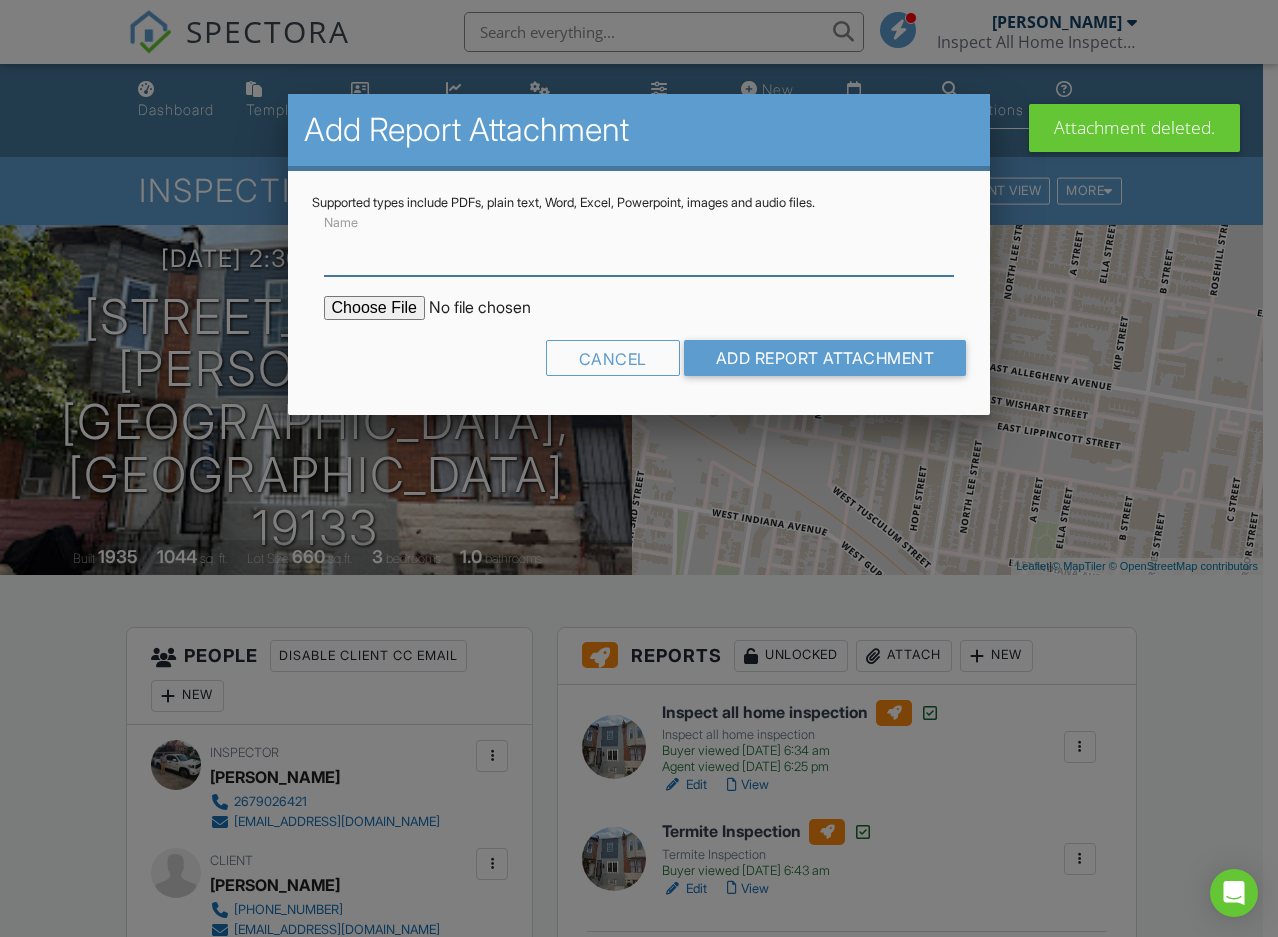 click on "Name" at bounding box center (639, 251) 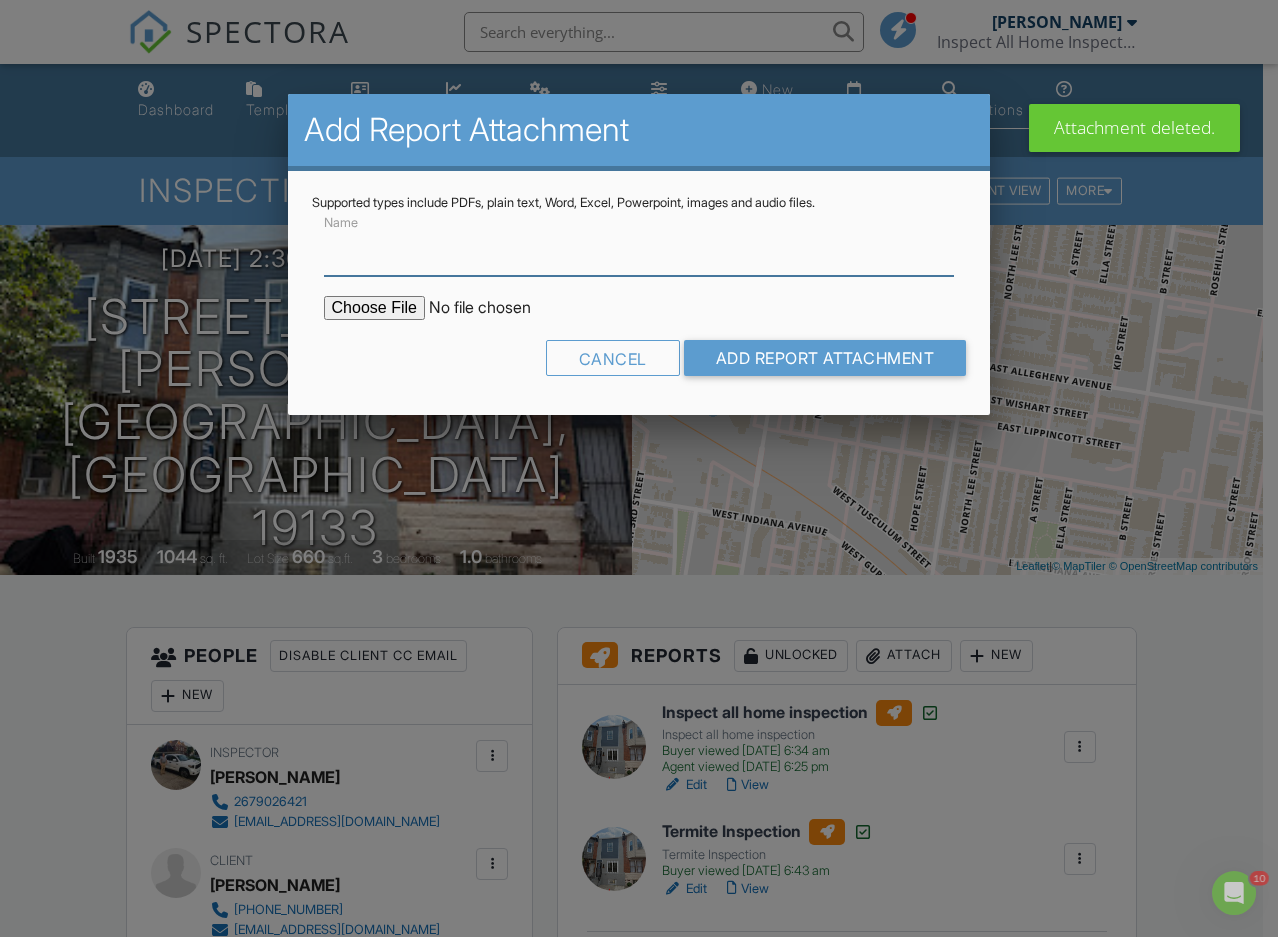scroll, scrollTop: 0, scrollLeft: 0, axis: both 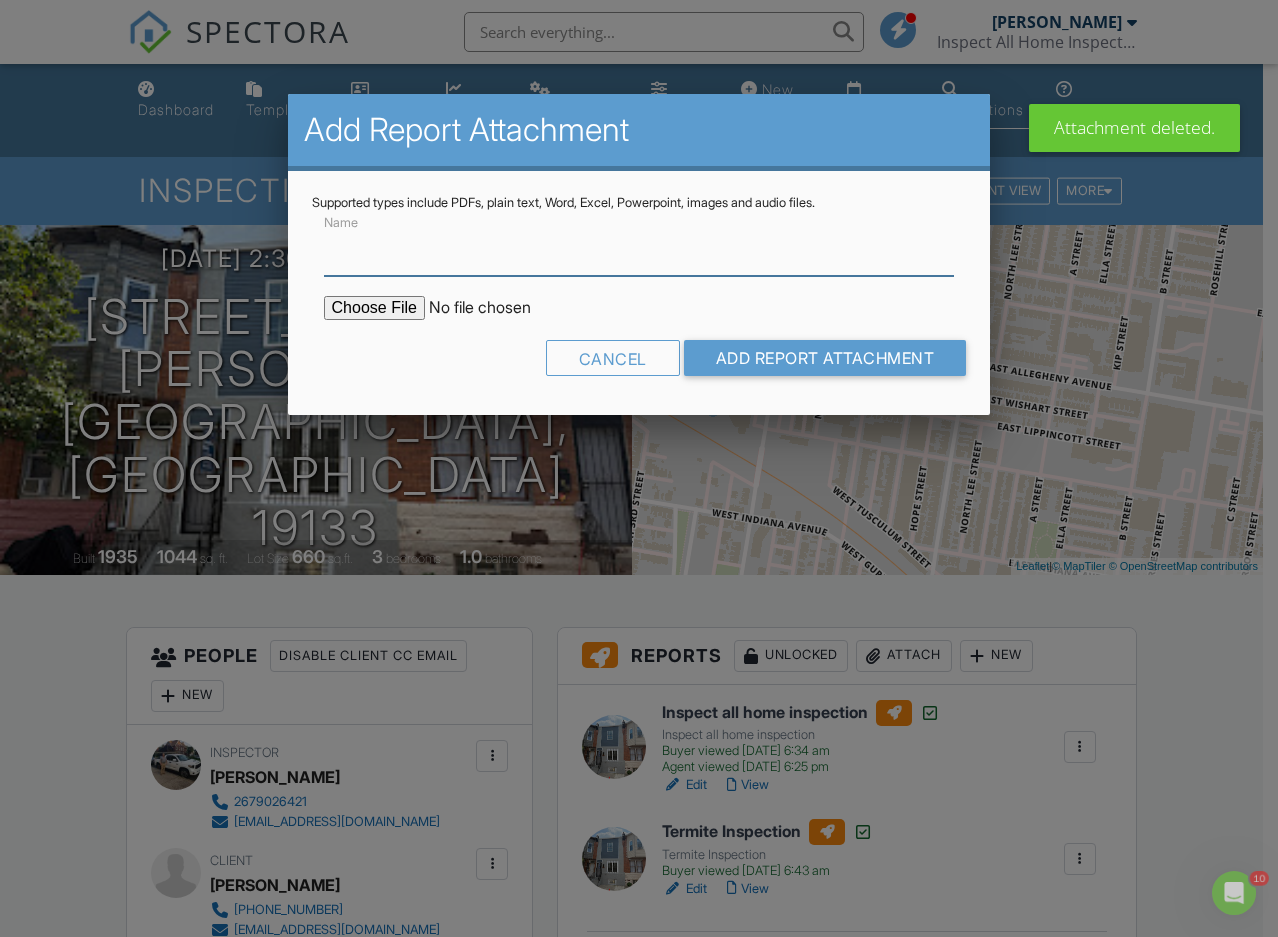type on "radon" 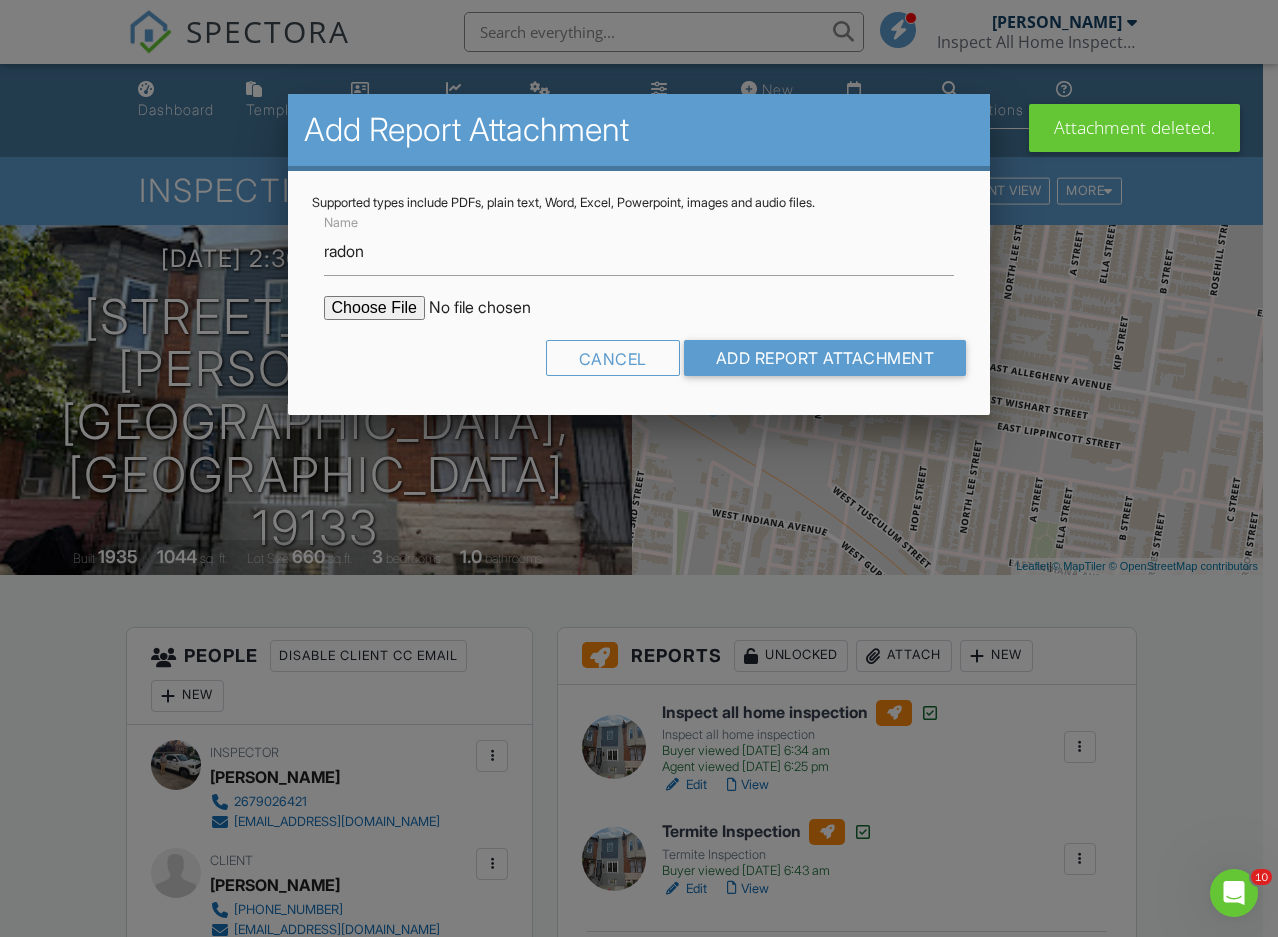 click at bounding box center [494, 308] 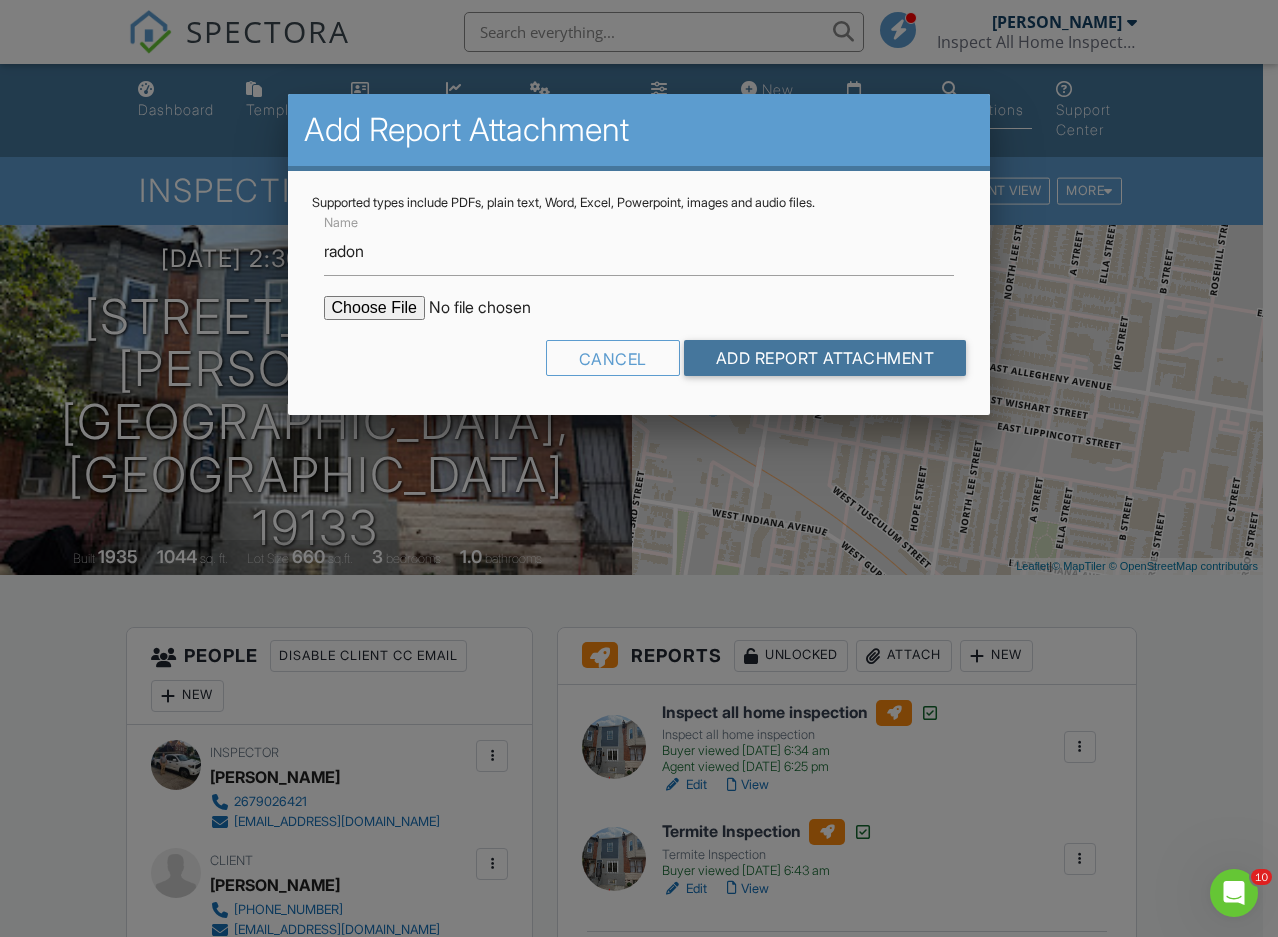 click on "Add Report Attachment" at bounding box center [825, 358] 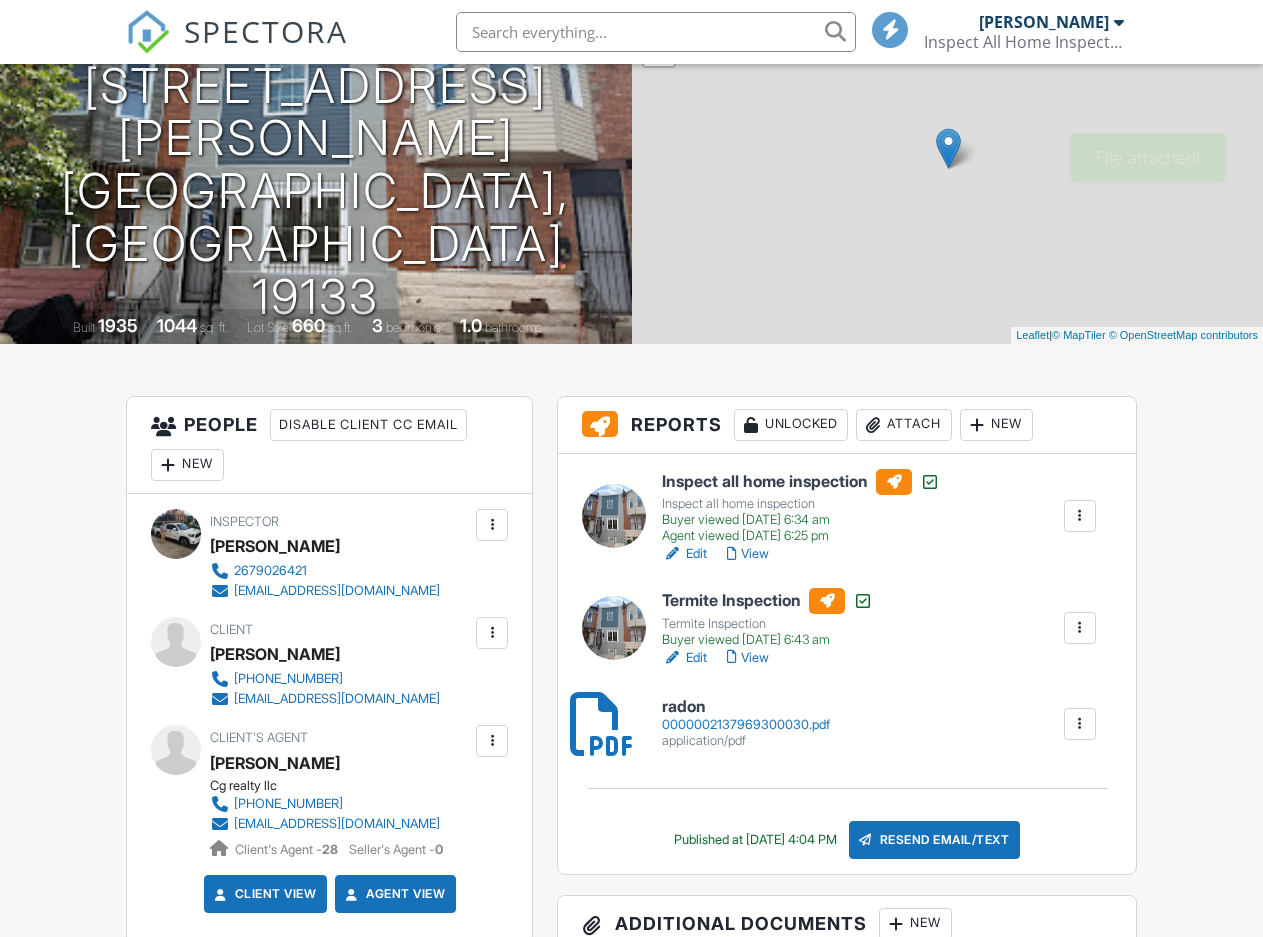 scroll, scrollTop: 322, scrollLeft: 0, axis: vertical 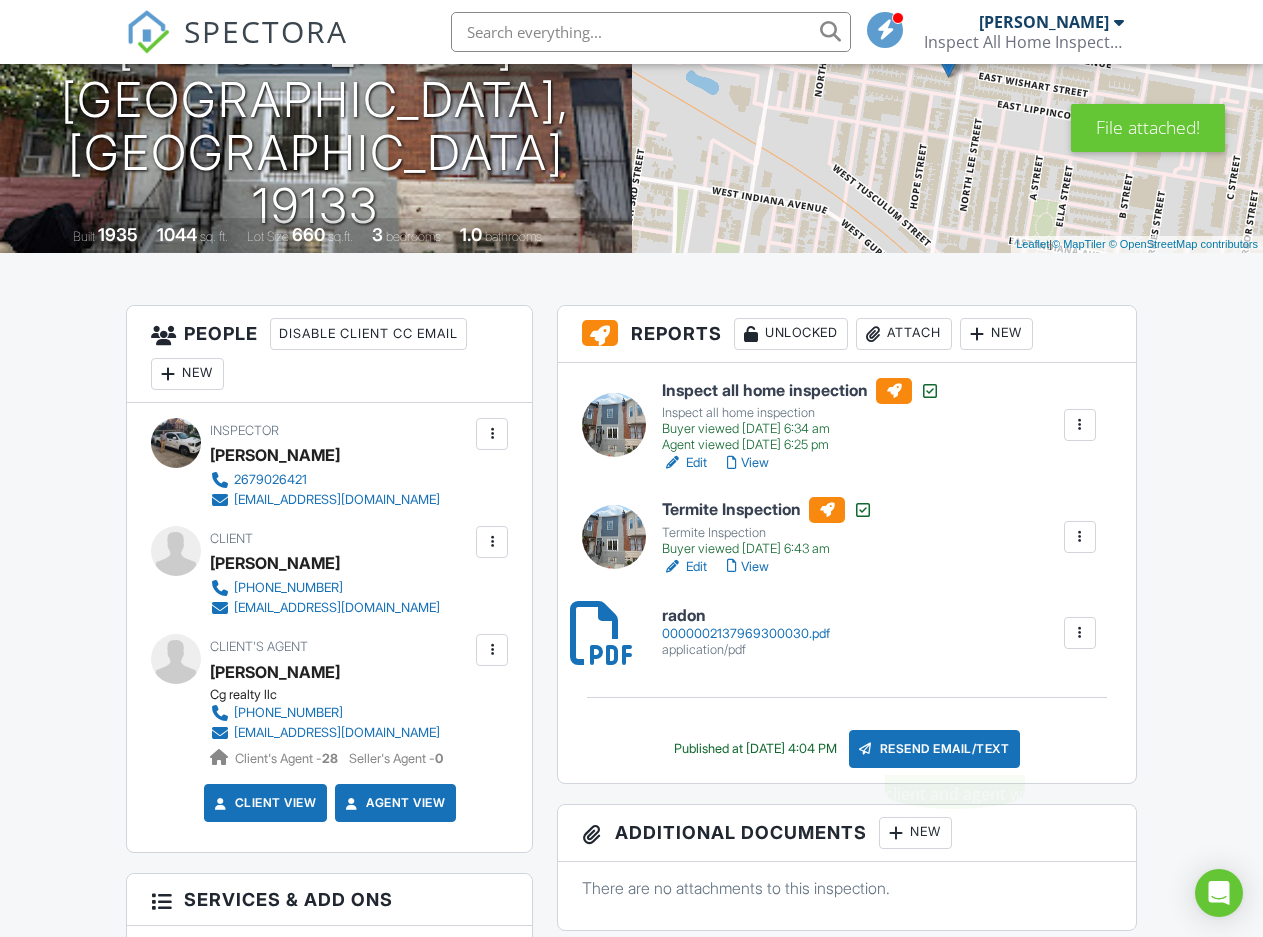 click on "Resend Email/Text" at bounding box center [935, 749] 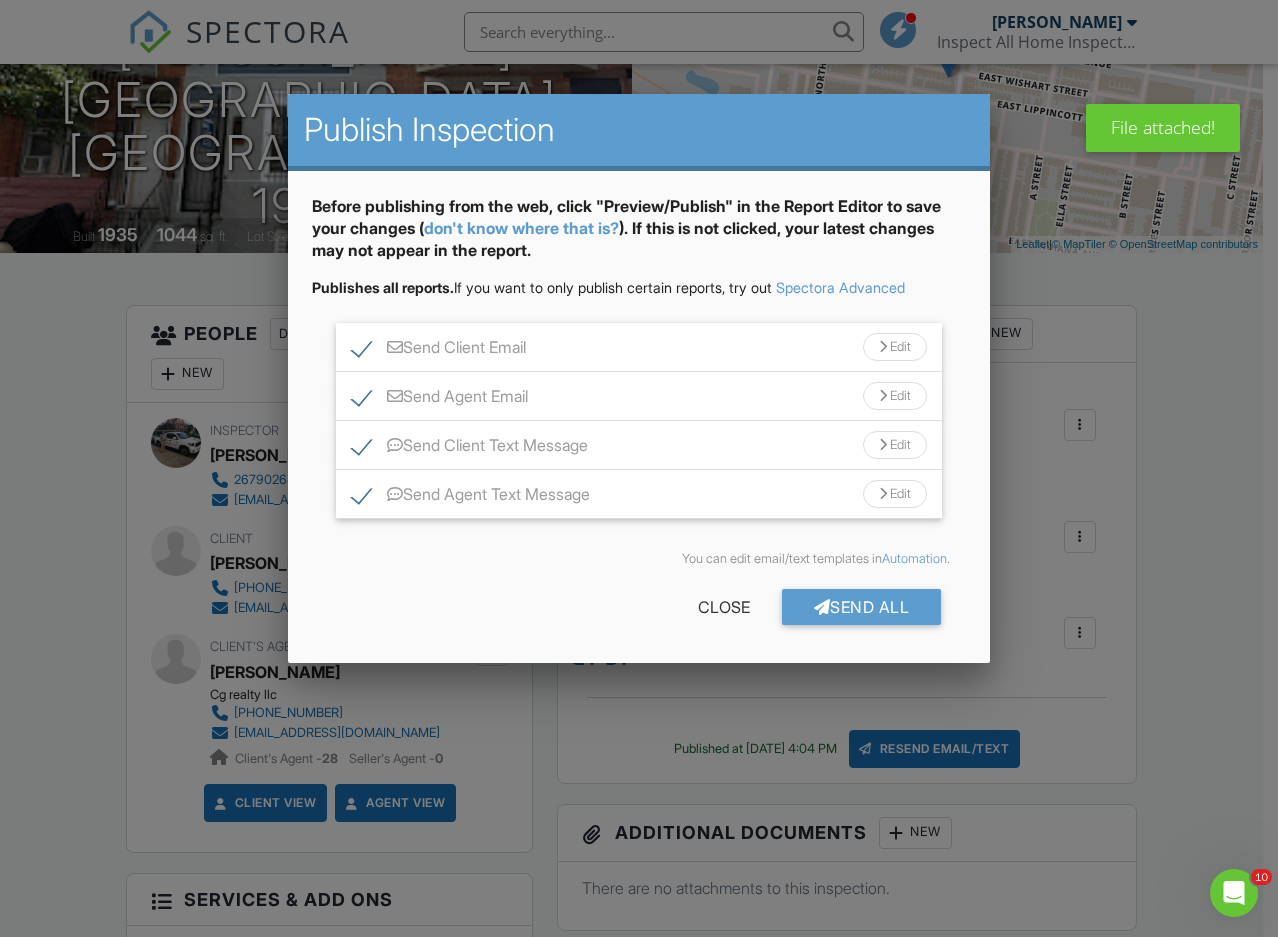 scroll, scrollTop: 0, scrollLeft: 0, axis: both 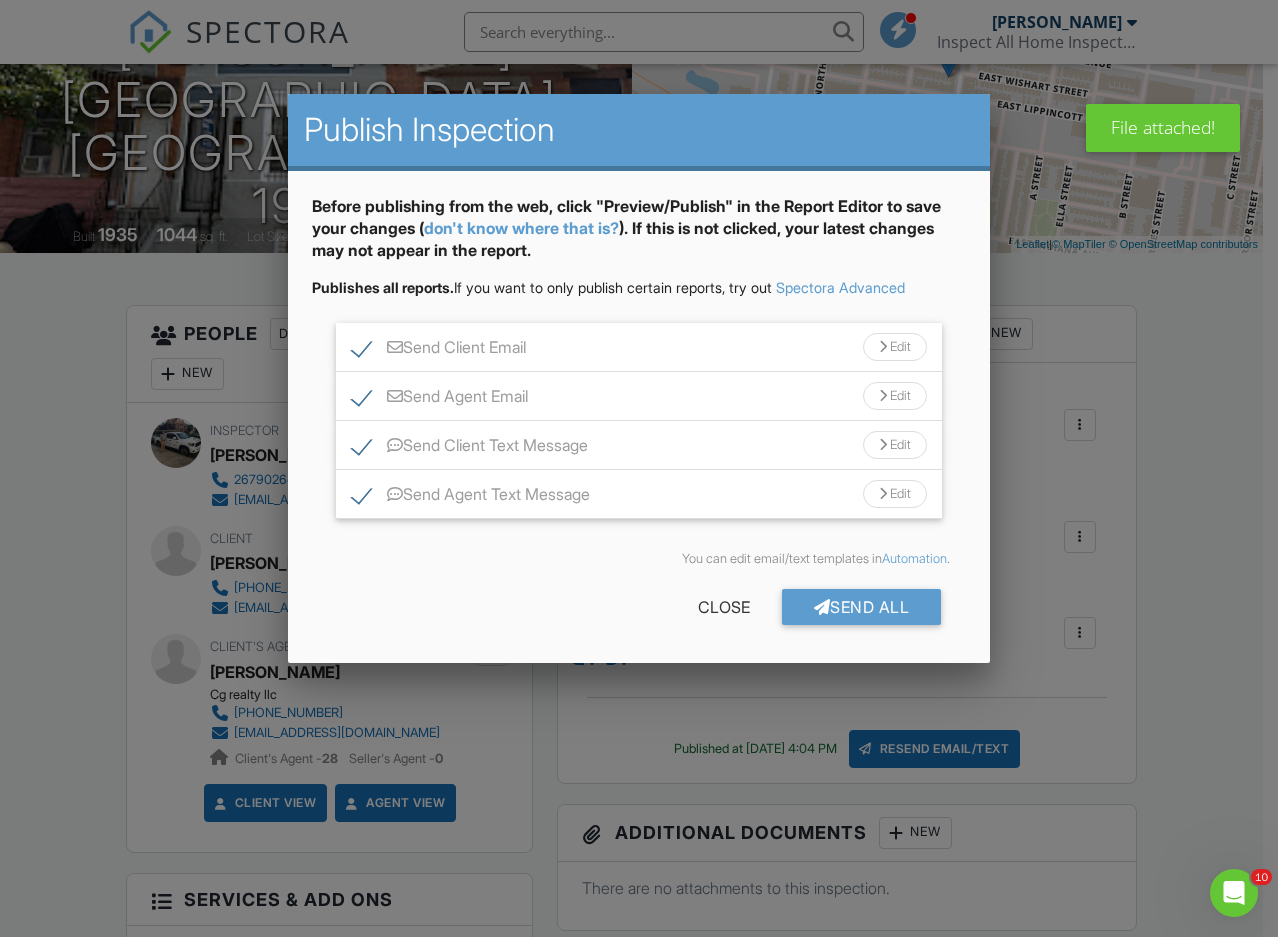 click on "Send Agent Text Message" at bounding box center (471, 497) 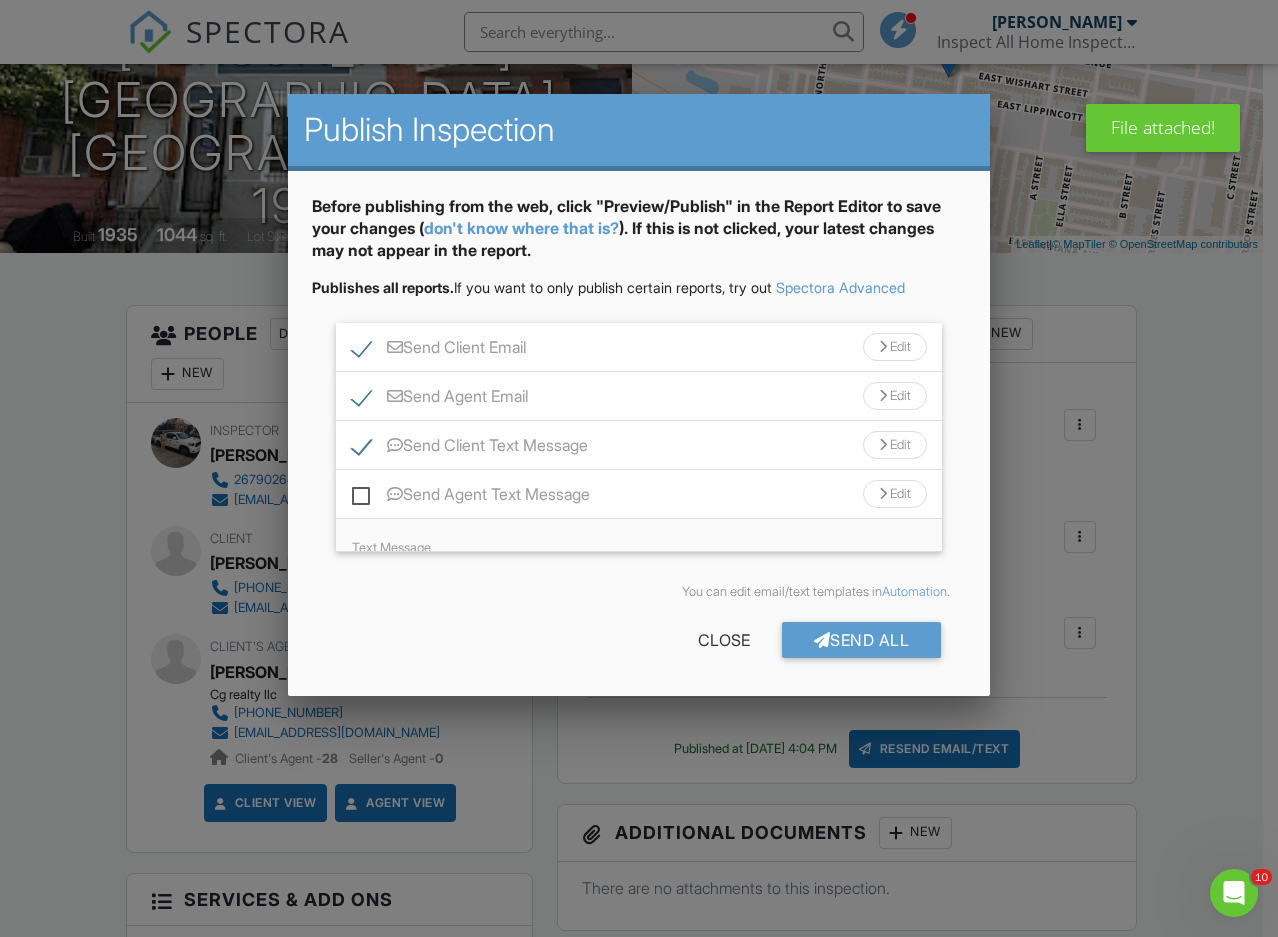 click on "Send Client Text Message" at bounding box center [470, 448] 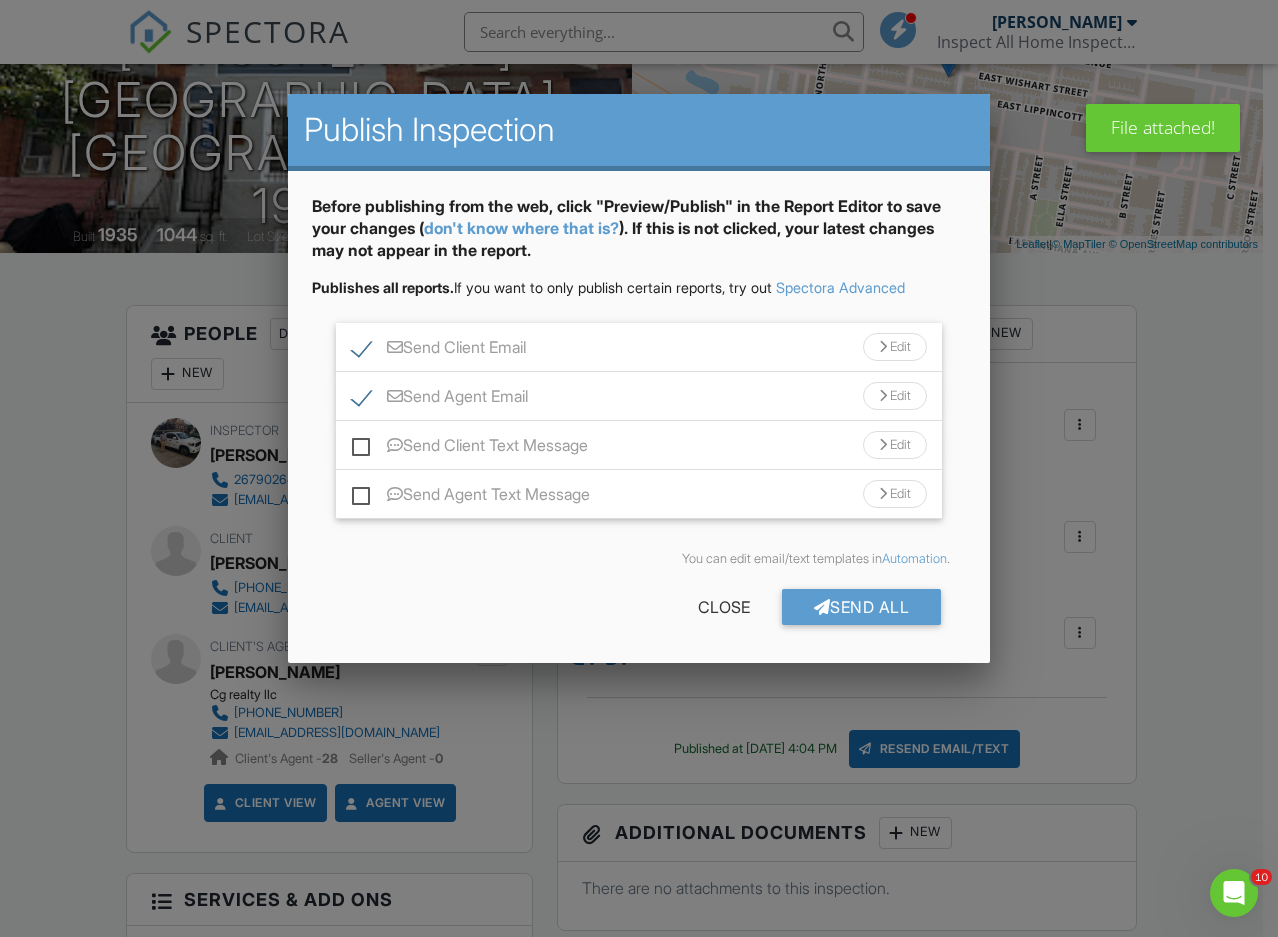 click on "Edit" at bounding box center [895, 347] 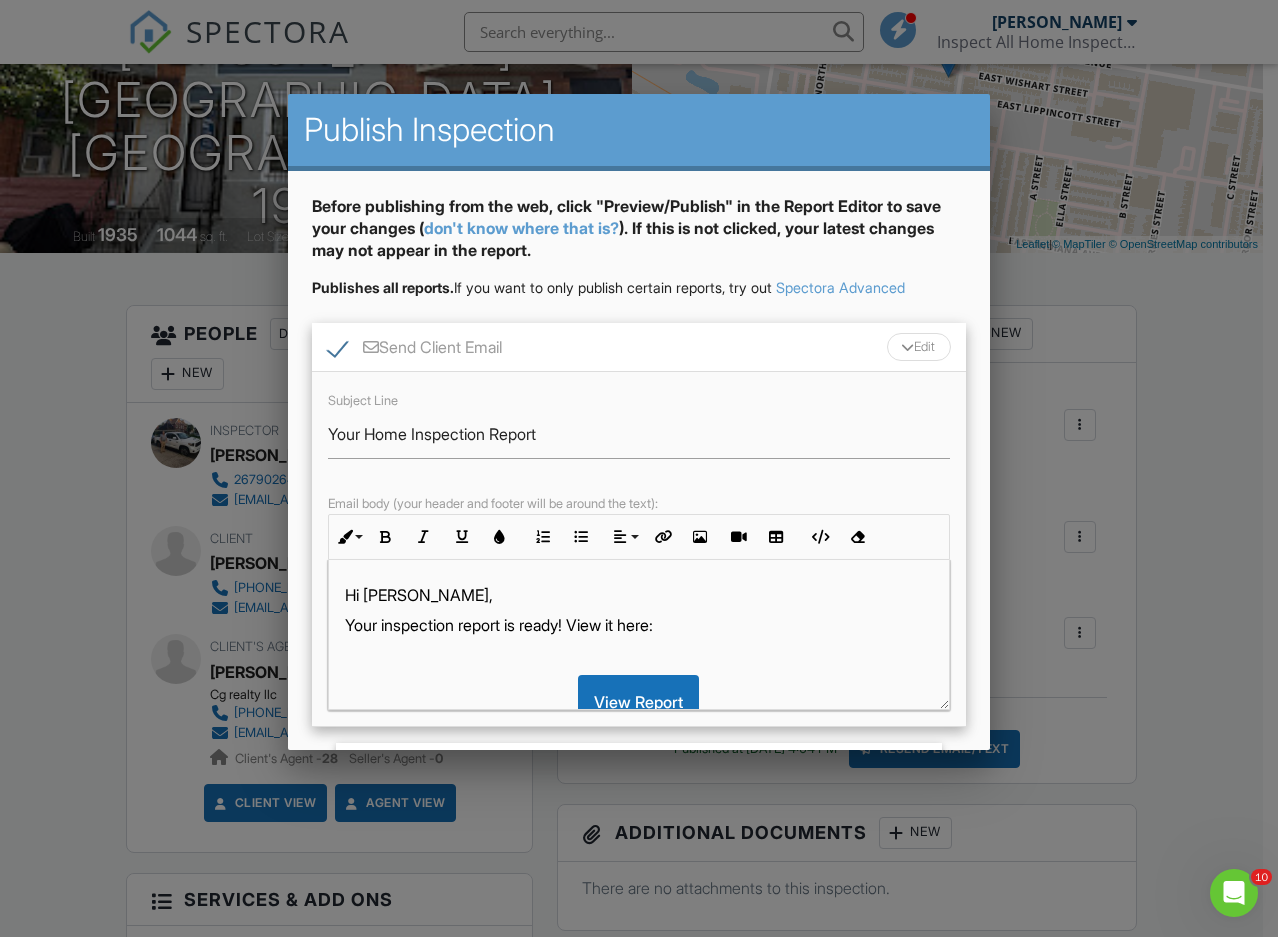 click on "Your inspection report is ready! View it here:" at bounding box center (639, 625) 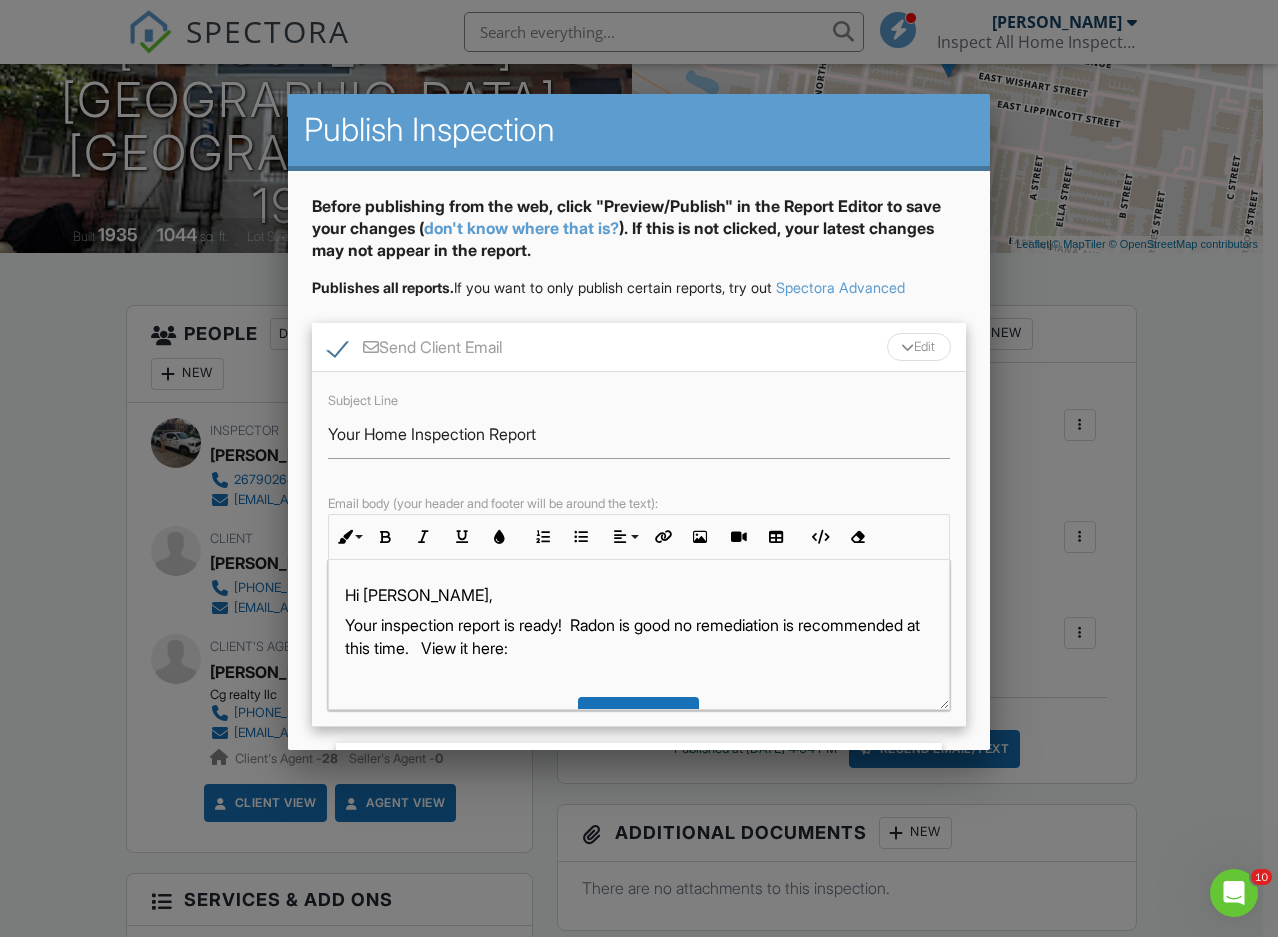 scroll, scrollTop: 249, scrollLeft: 0, axis: vertical 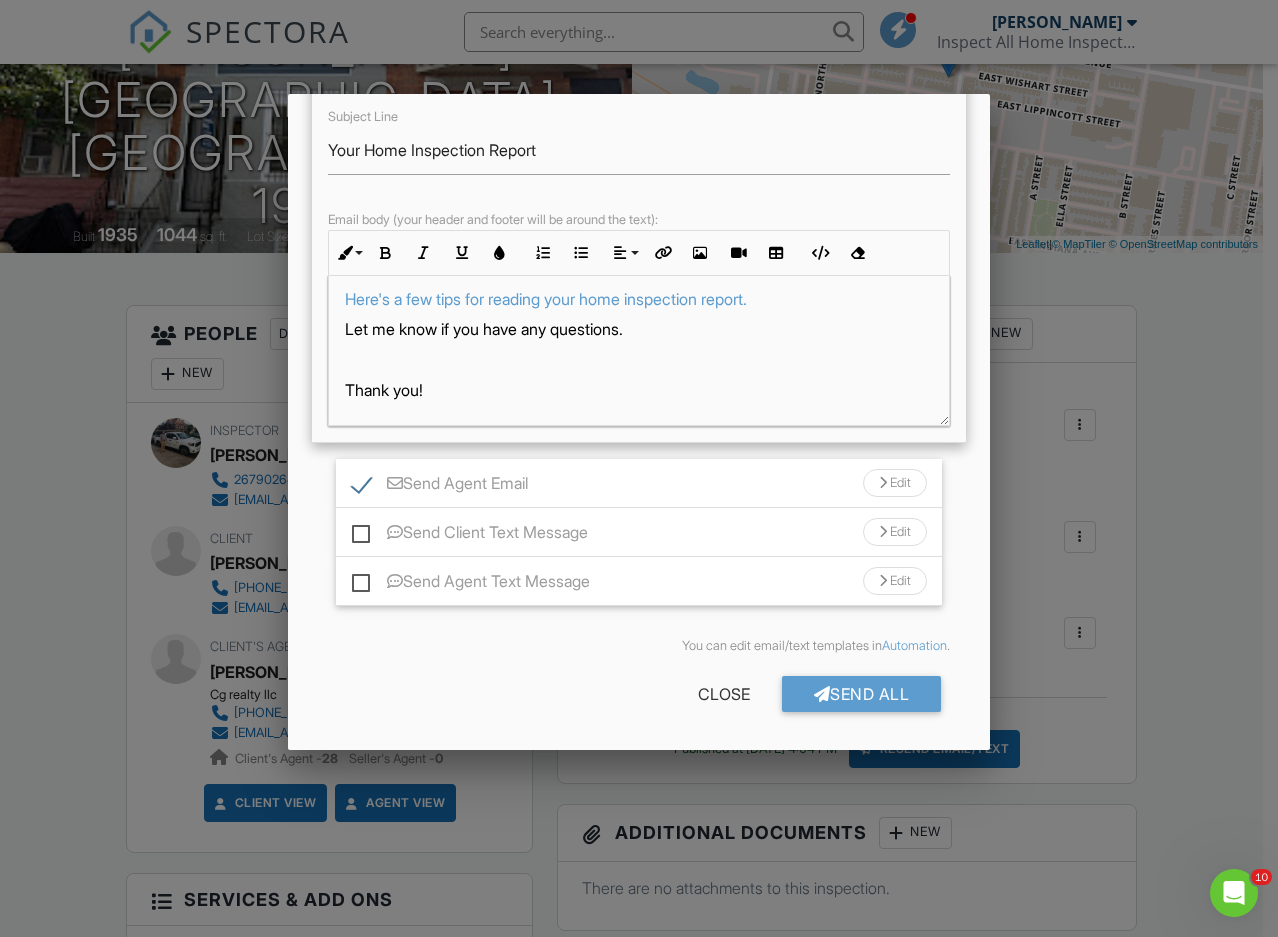 click on "Send All" at bounding box center (862, 694) 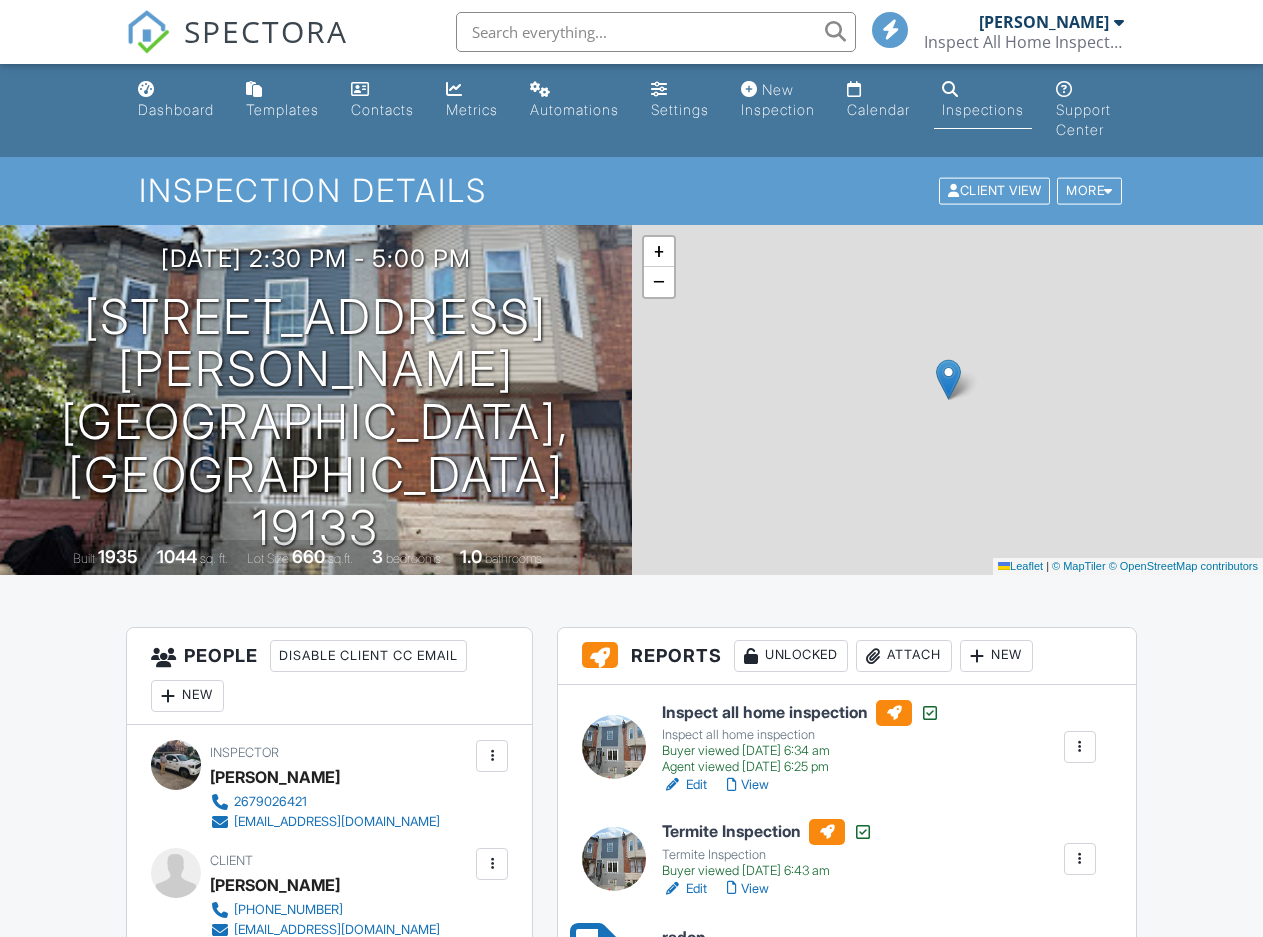 scroll, scrollTop: 322, scrollLeft: 0, axis: vertical 